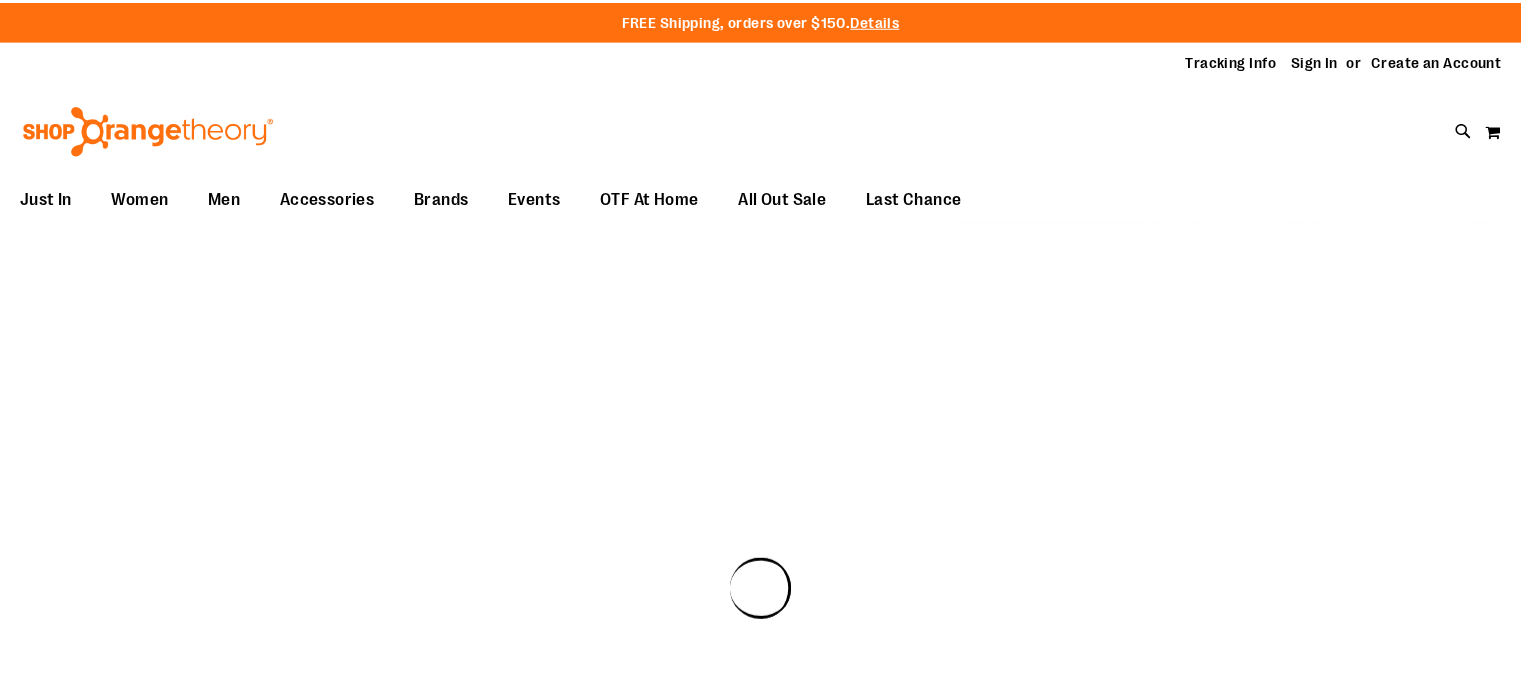scroll, scrollTop: 0, scrollLeft: 0, axis: both 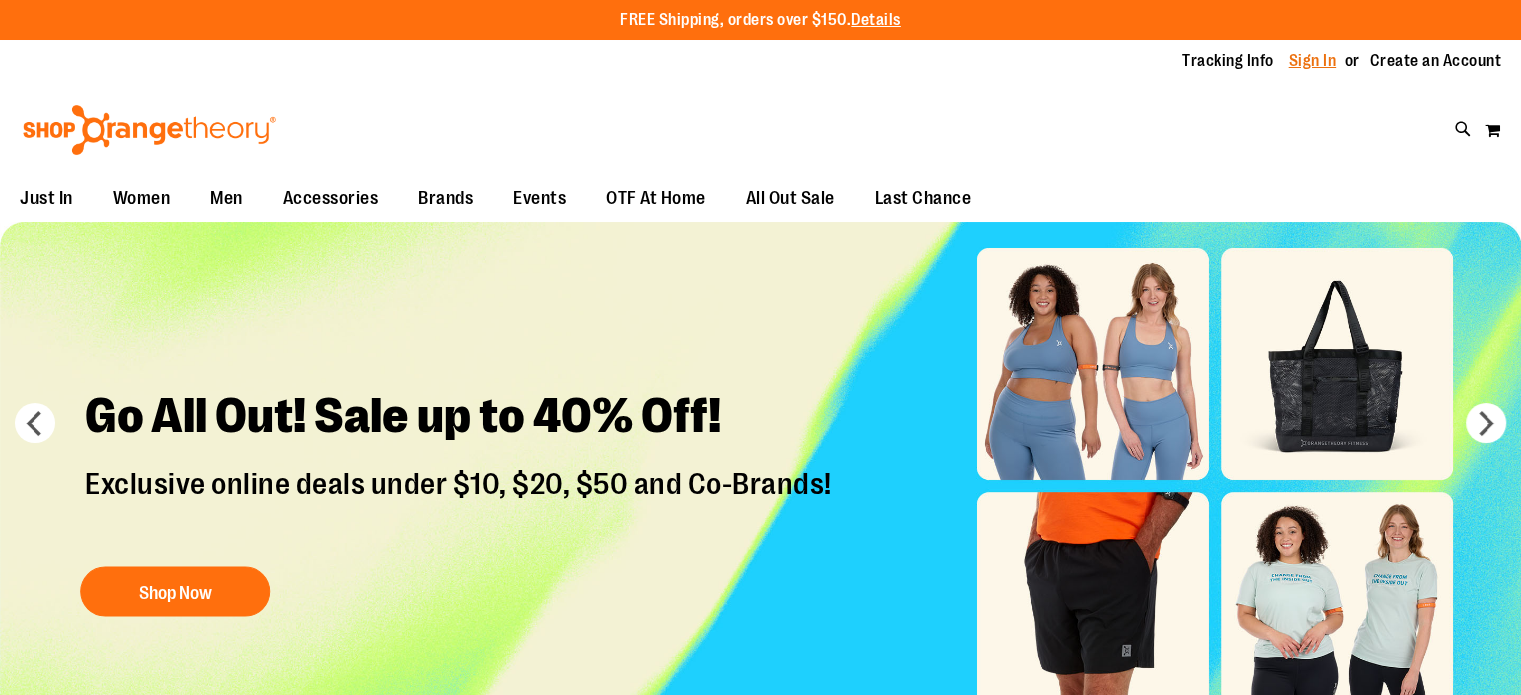 click on "Sign In" at bounding box center [1313, 61] 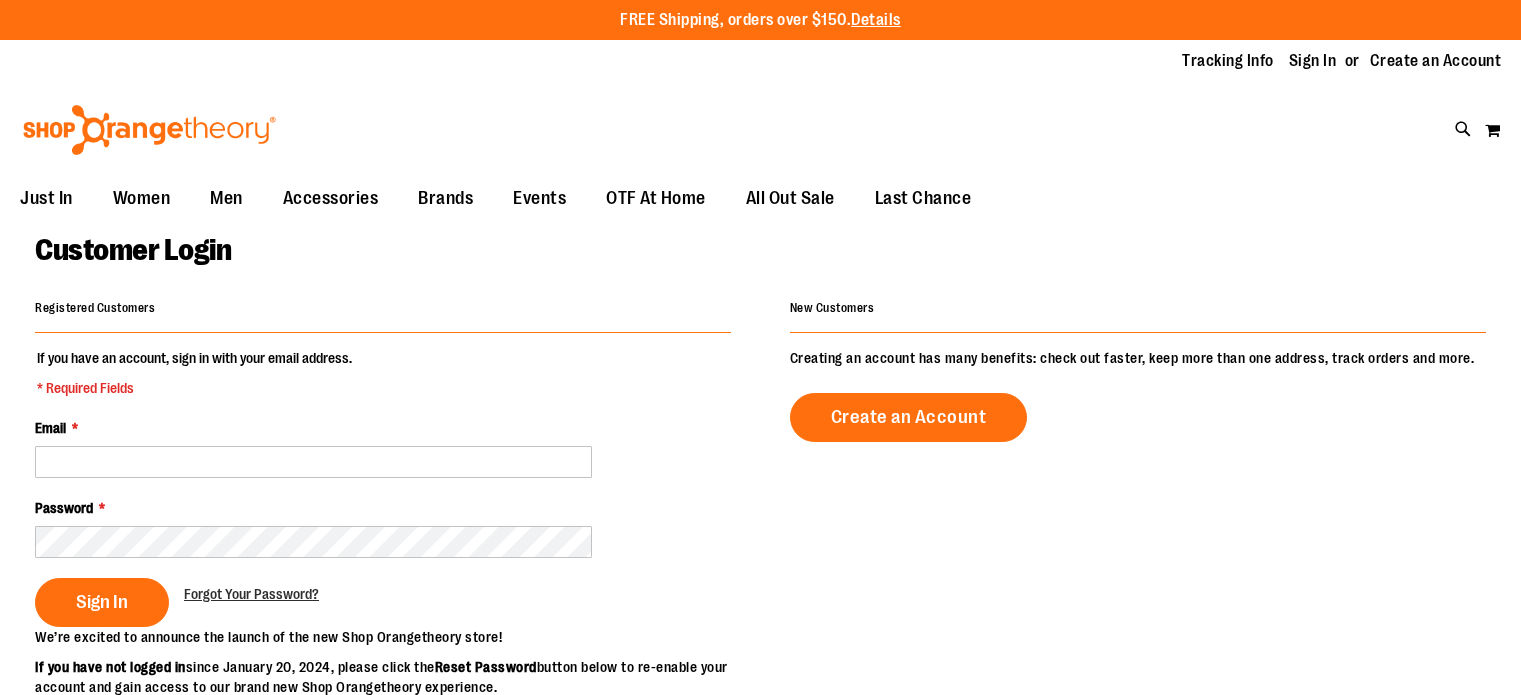 scroll, scrollTop: 0, scrollLeft: 0, axis: both 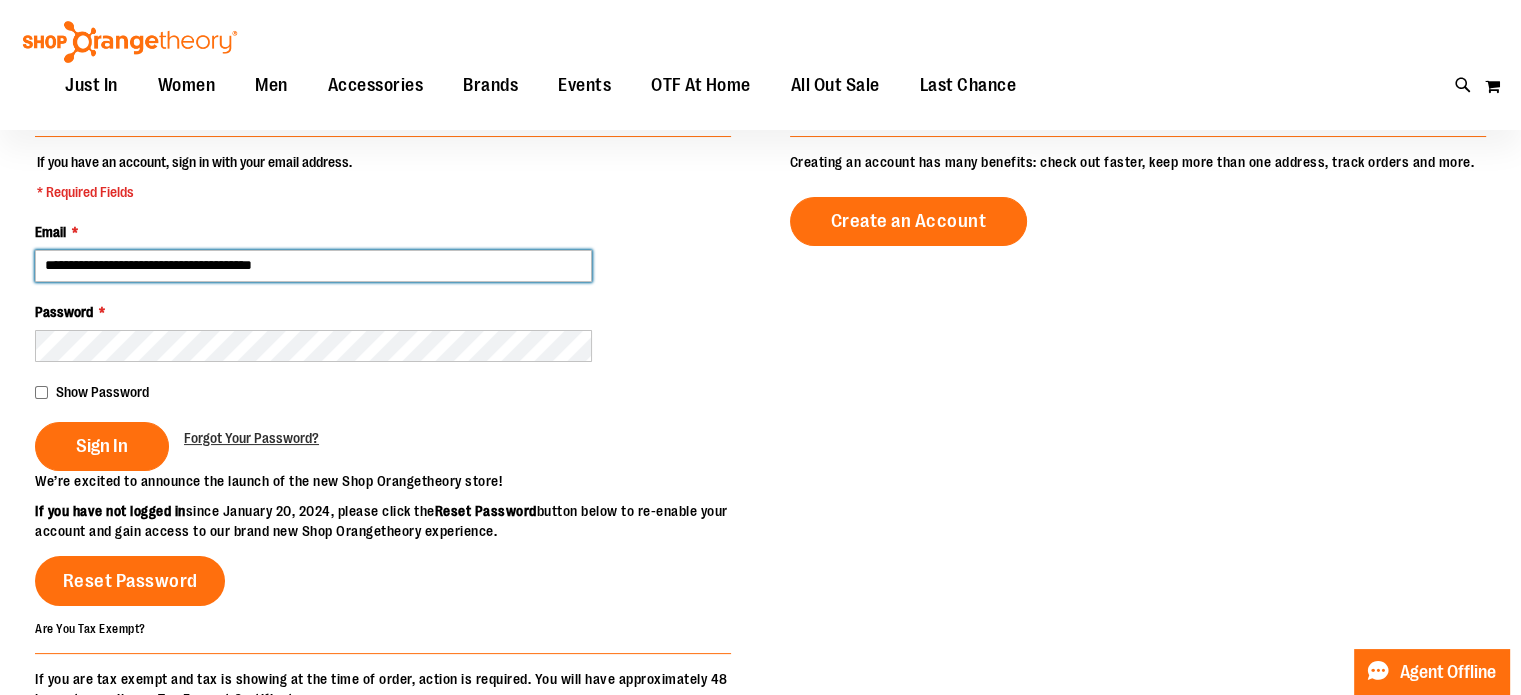 type on "**********" 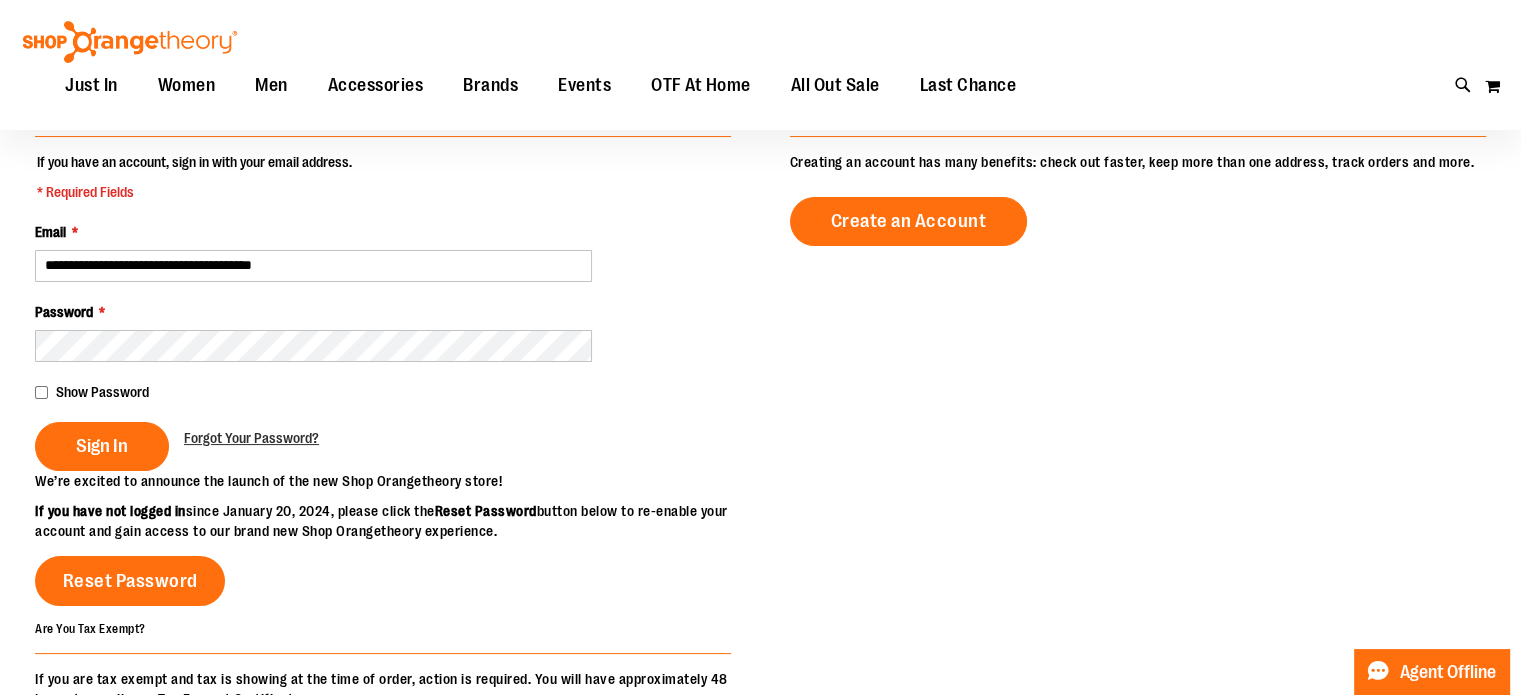 type on "**********" 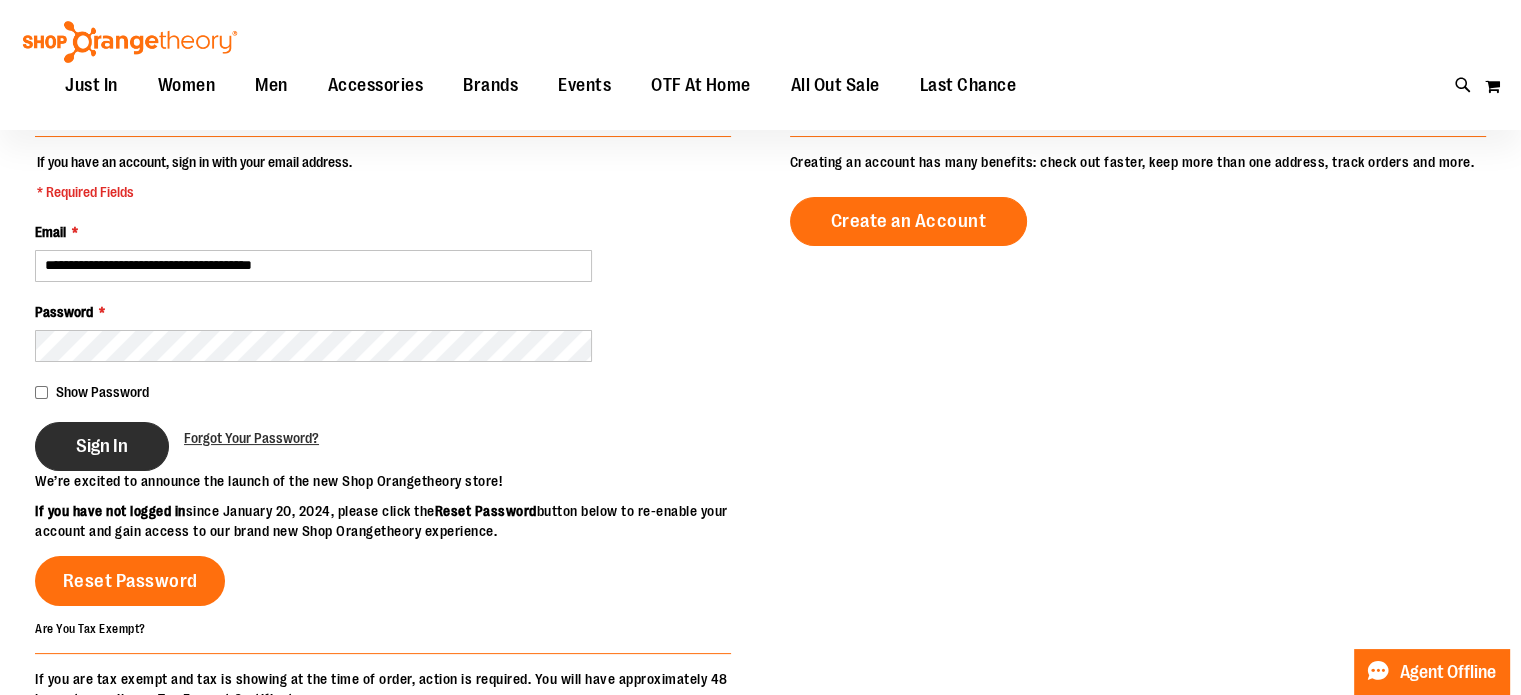 click on "Sign In" at bounding box center [102, 446] 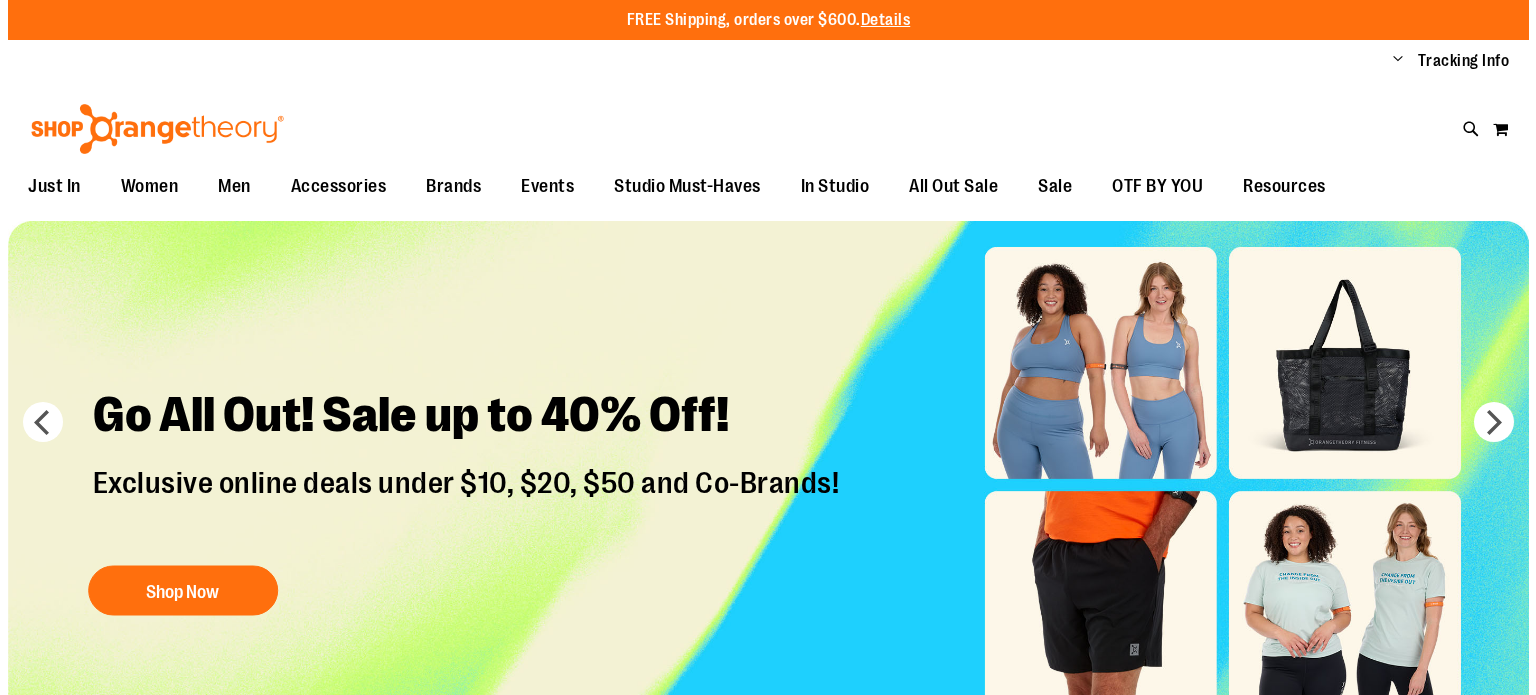 scroll, scrollTop: 0, scrollLeft: 0, axis: both 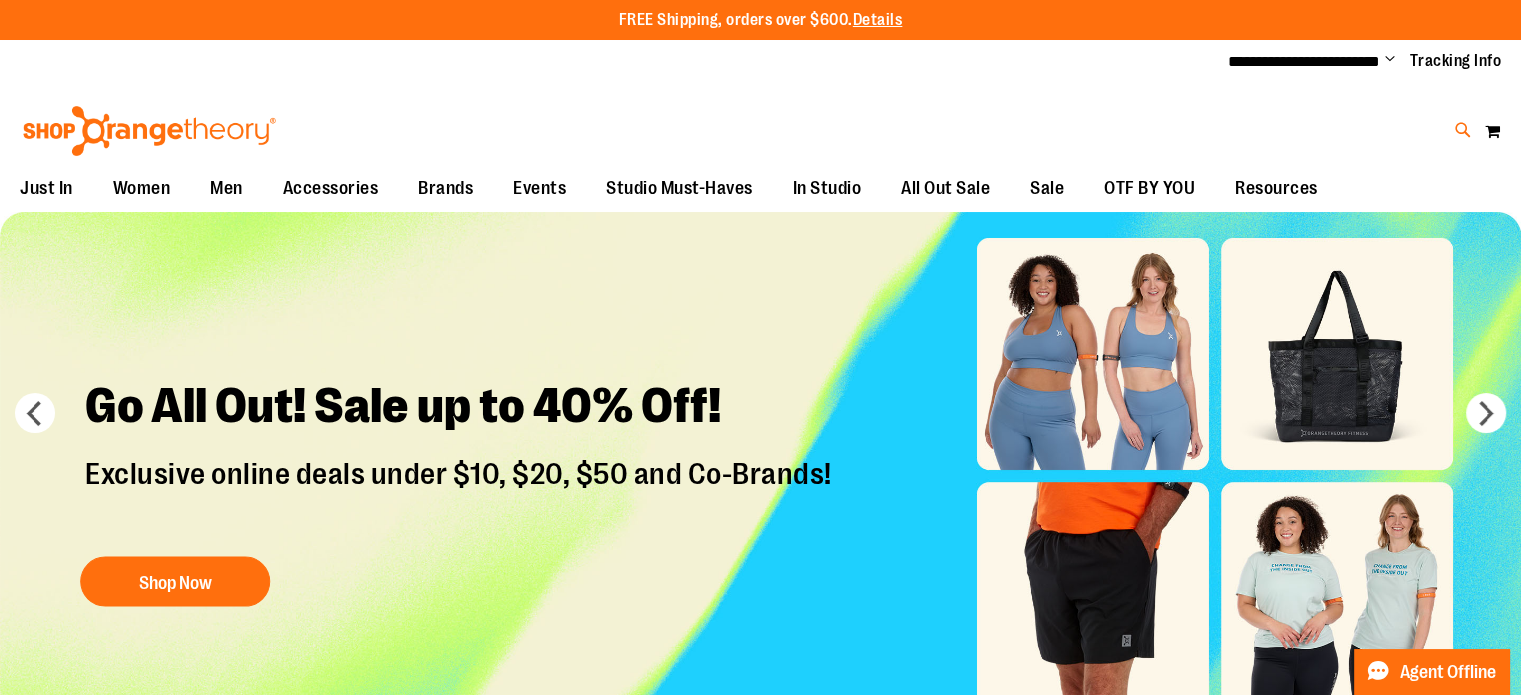 type on "**********" 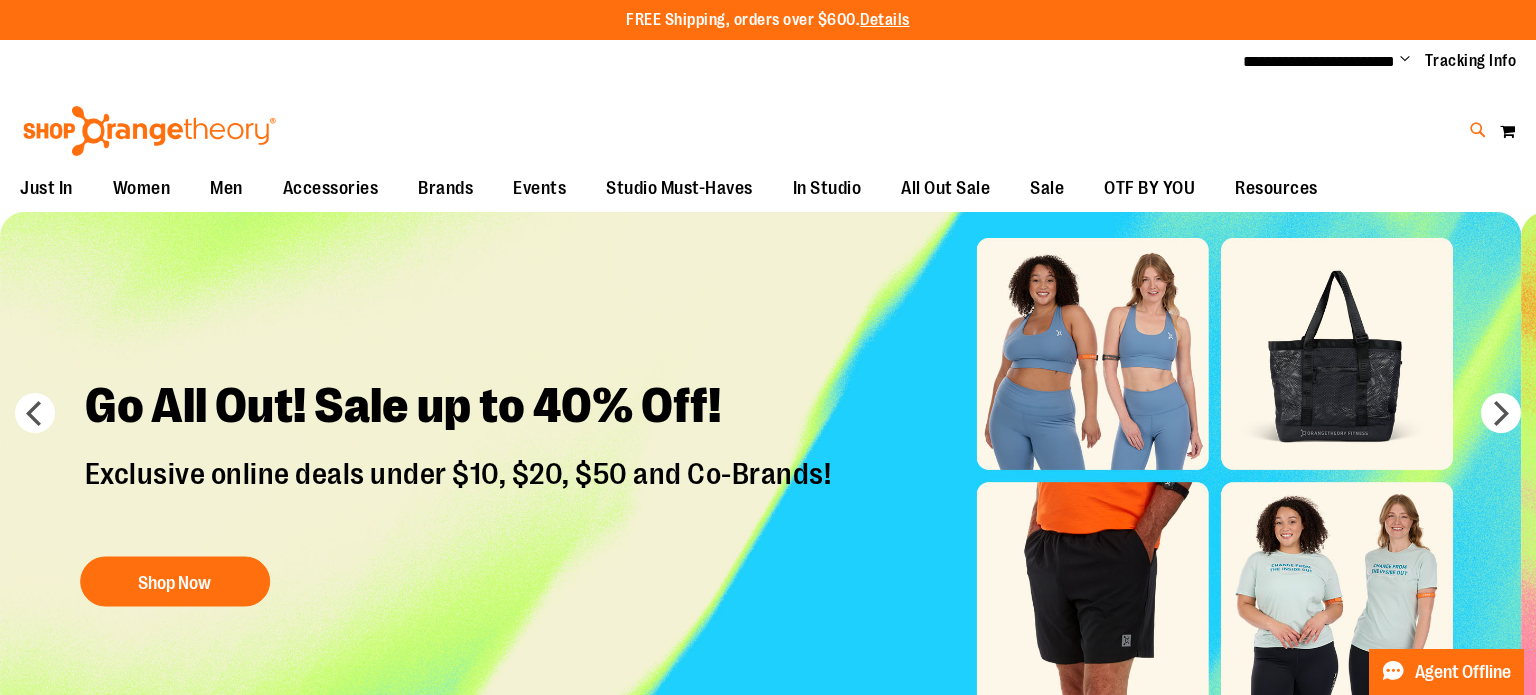type on "**********" 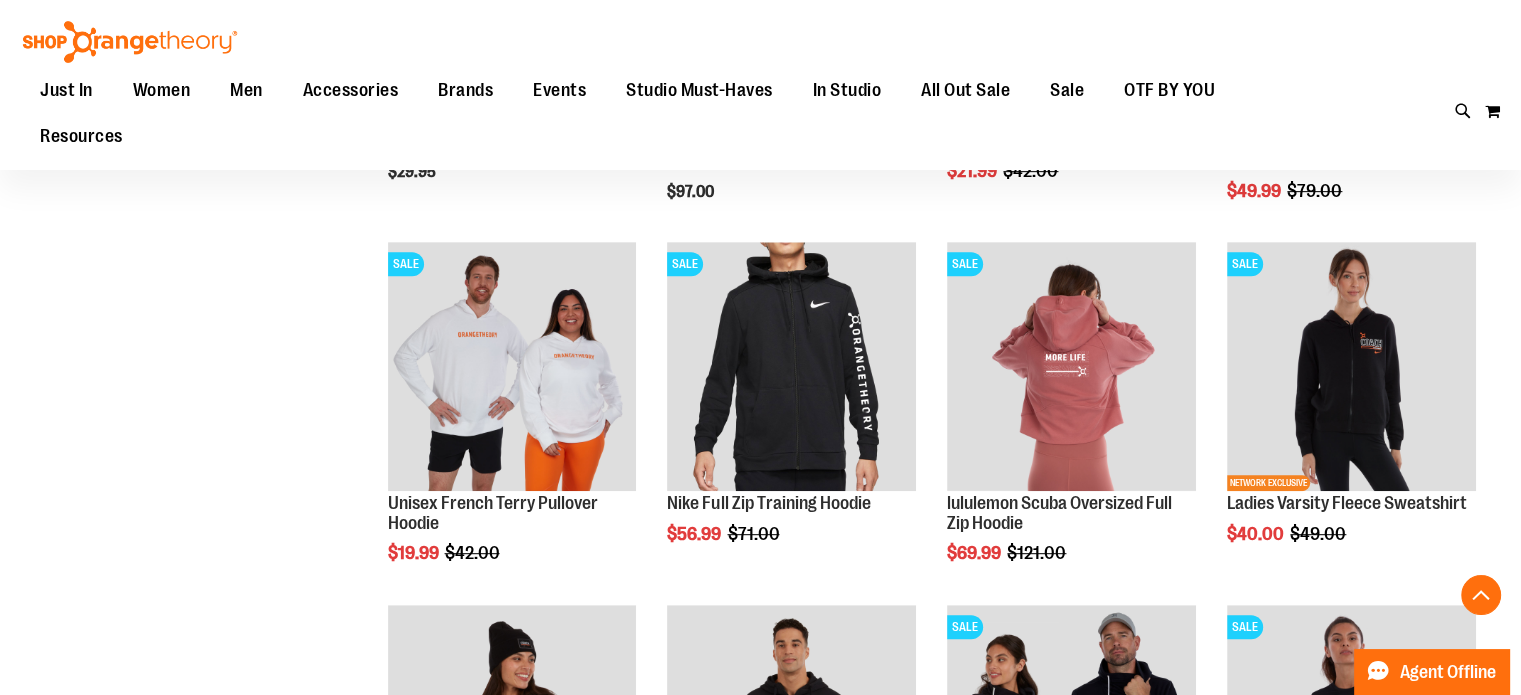 scroll, scrollTop: 908, scrollLeft: 0, axis: vertical 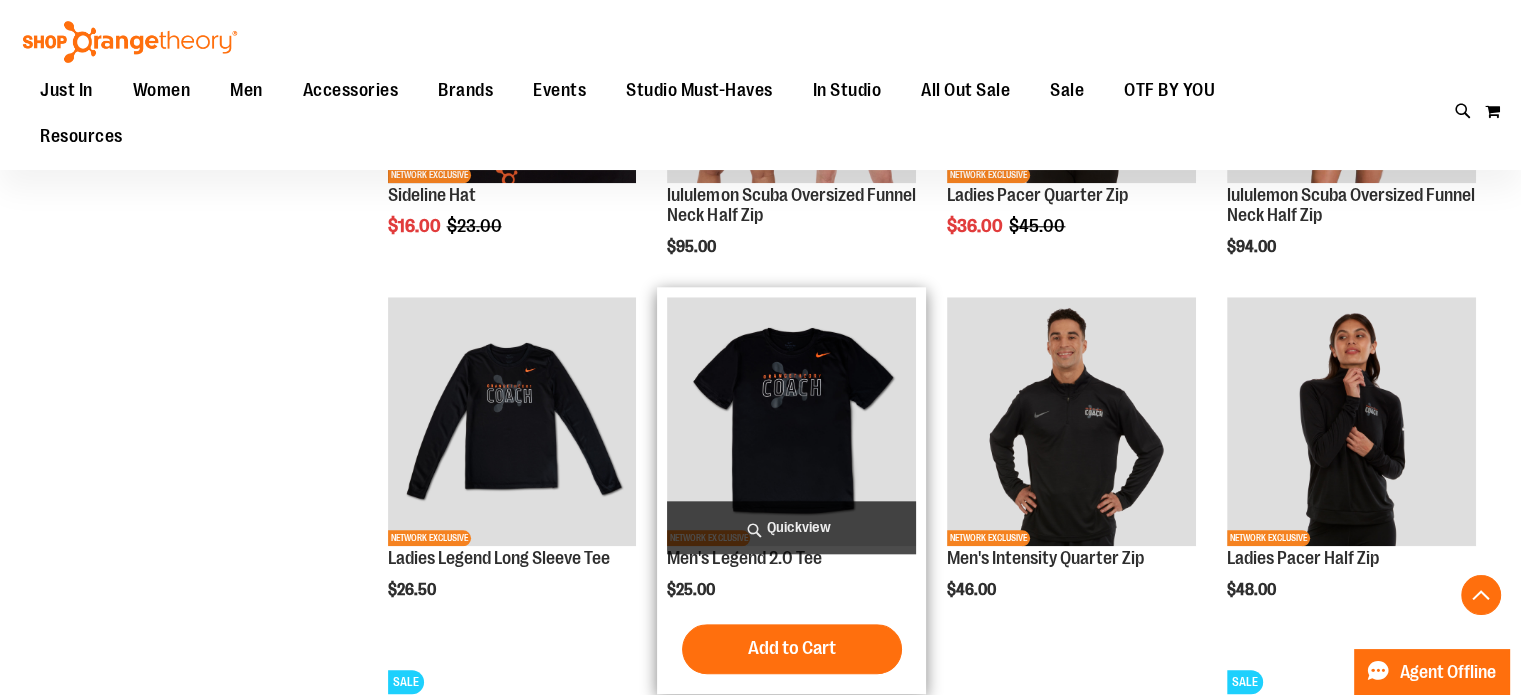 type on "**********" 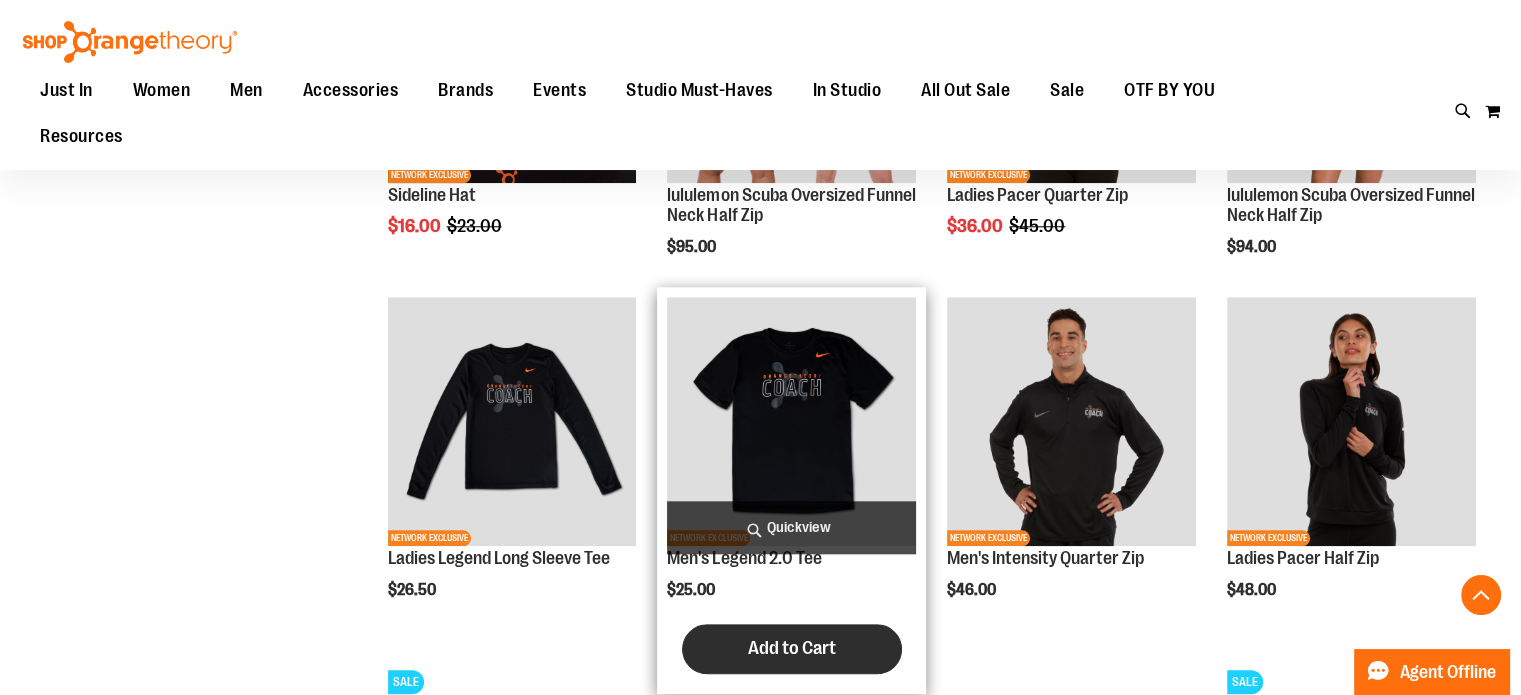 click on "Add to Cart" at bounding box center (792, 648) 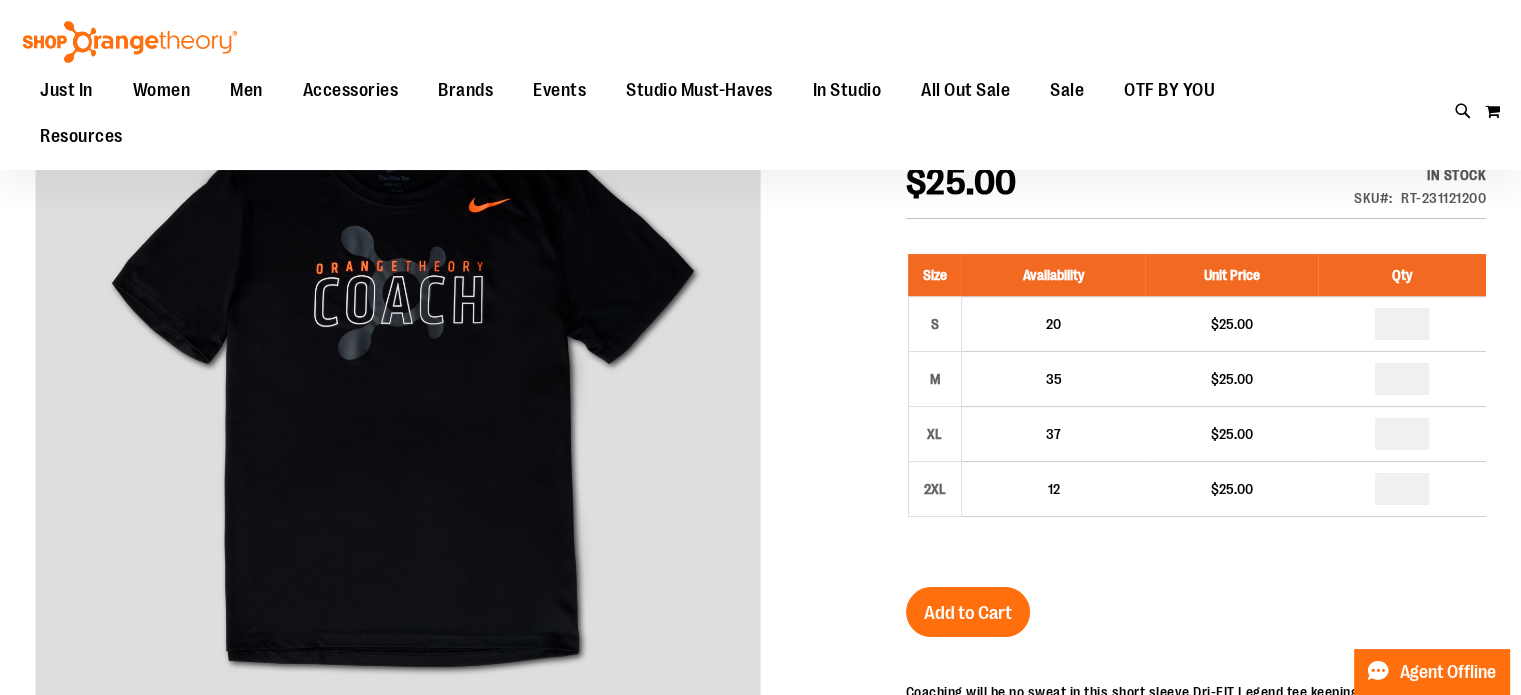 scroll, scrollTop: 0, scrollLeft: 0, axis: both 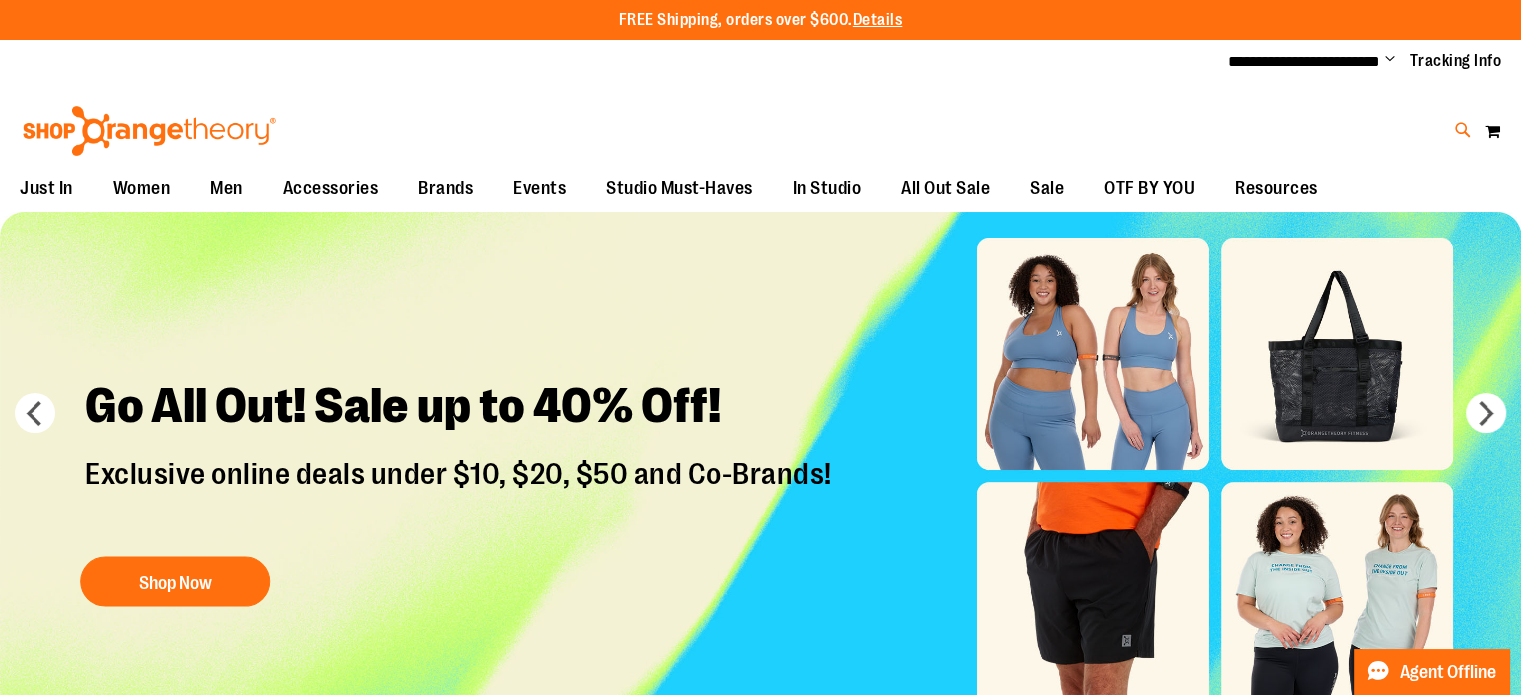 type on "**********" 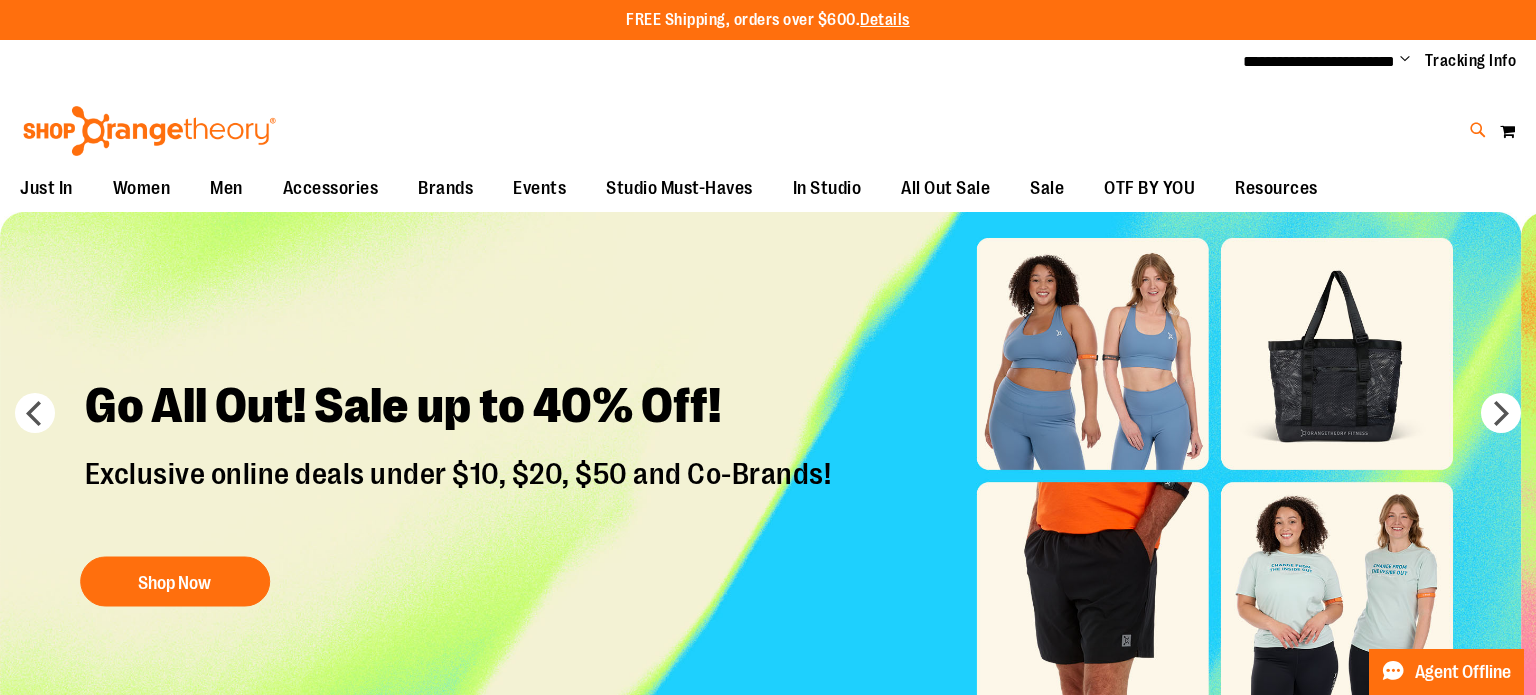 type on "*****" 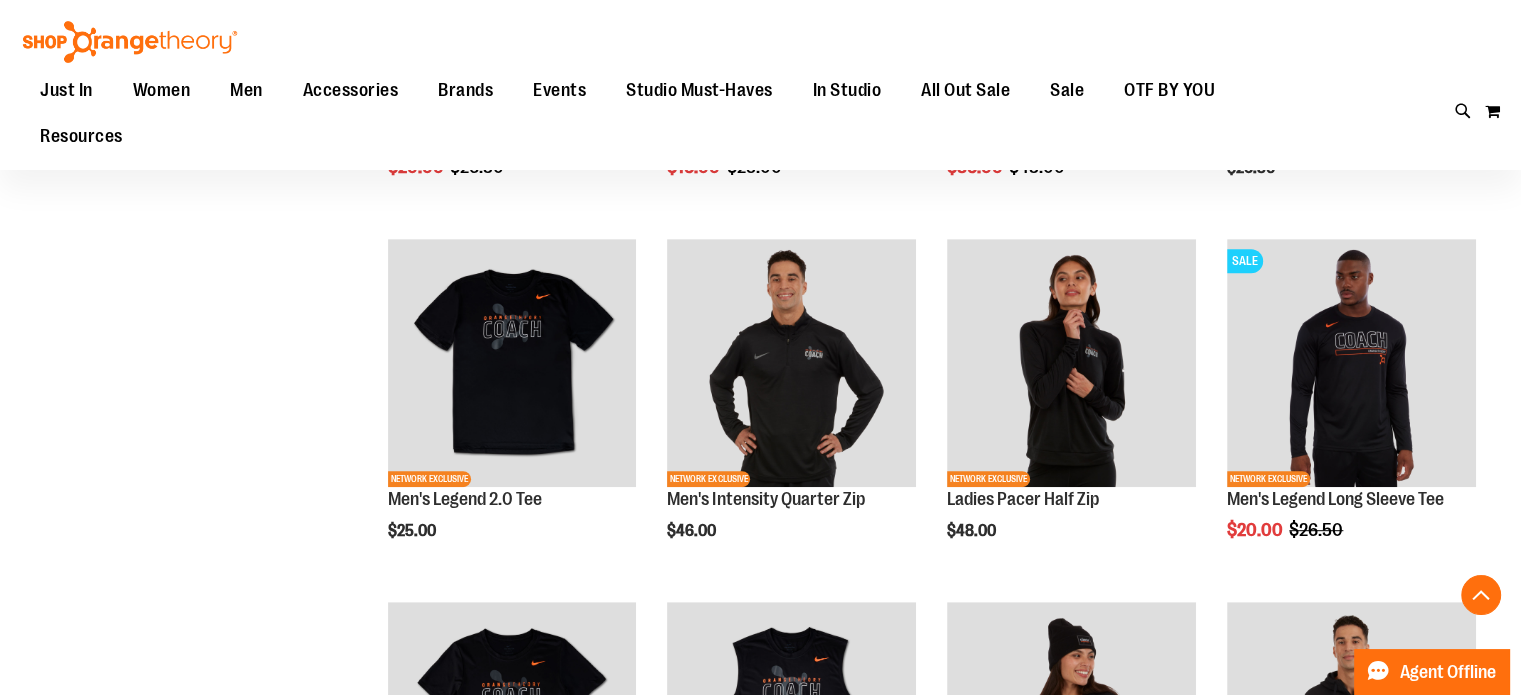 scroll, scrollTop: 912, scrollLeft: 0, axis: vertical 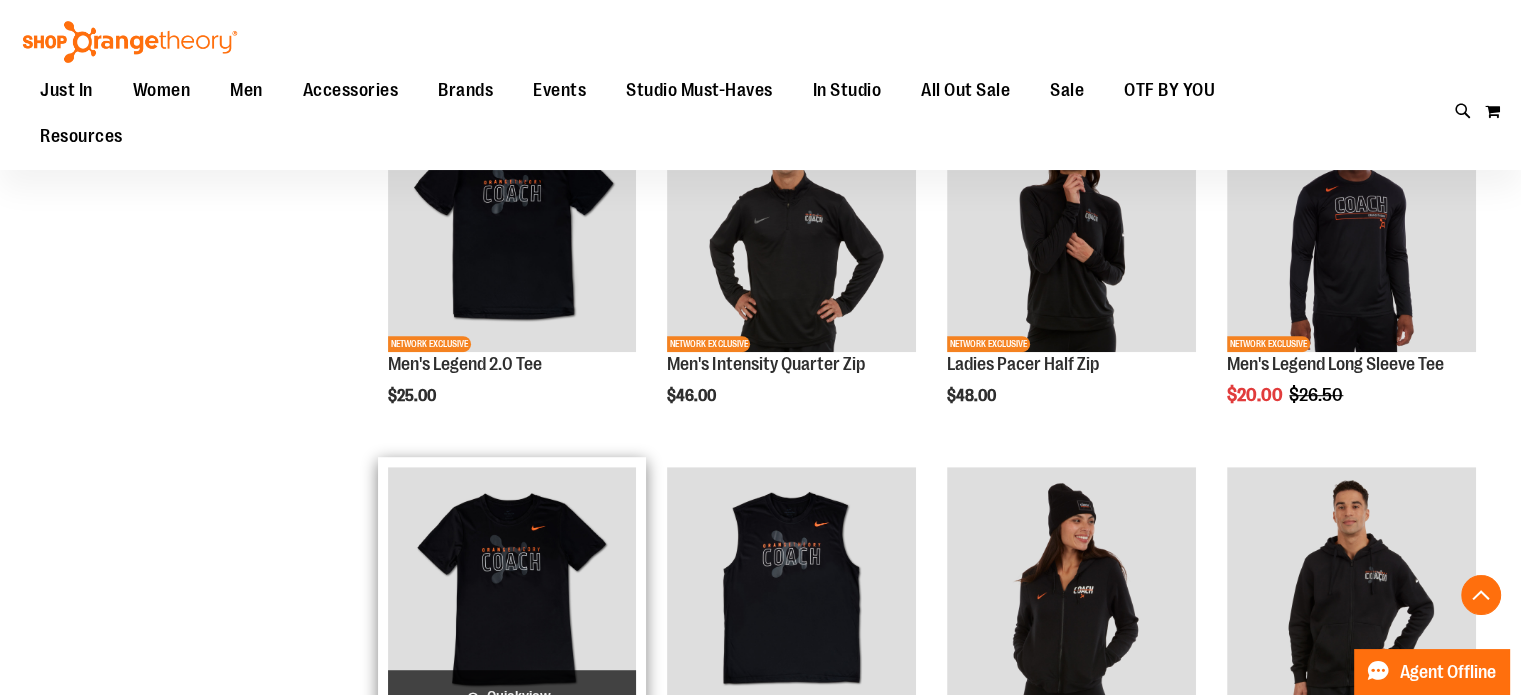 type on "**********" 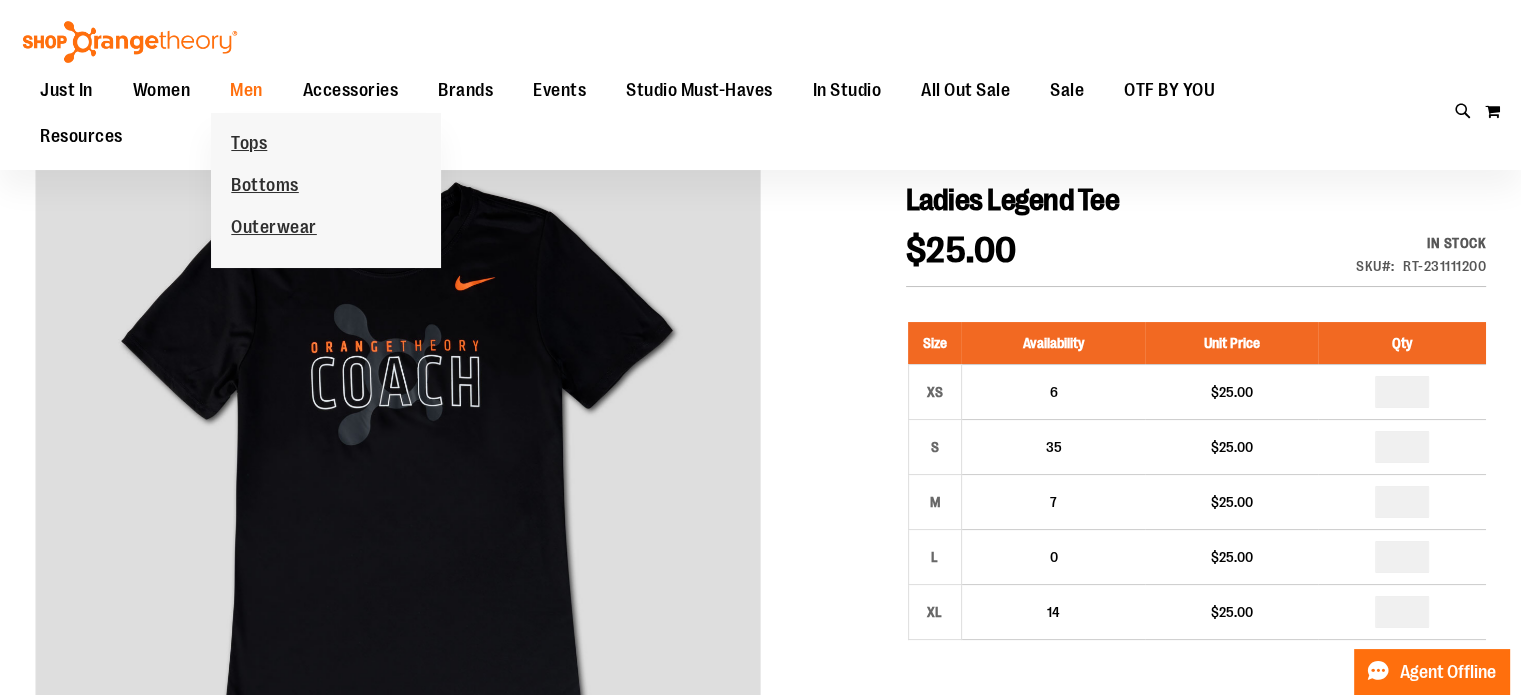 scroll, scrollTop: 0, scrollLeft: 0, axis: both 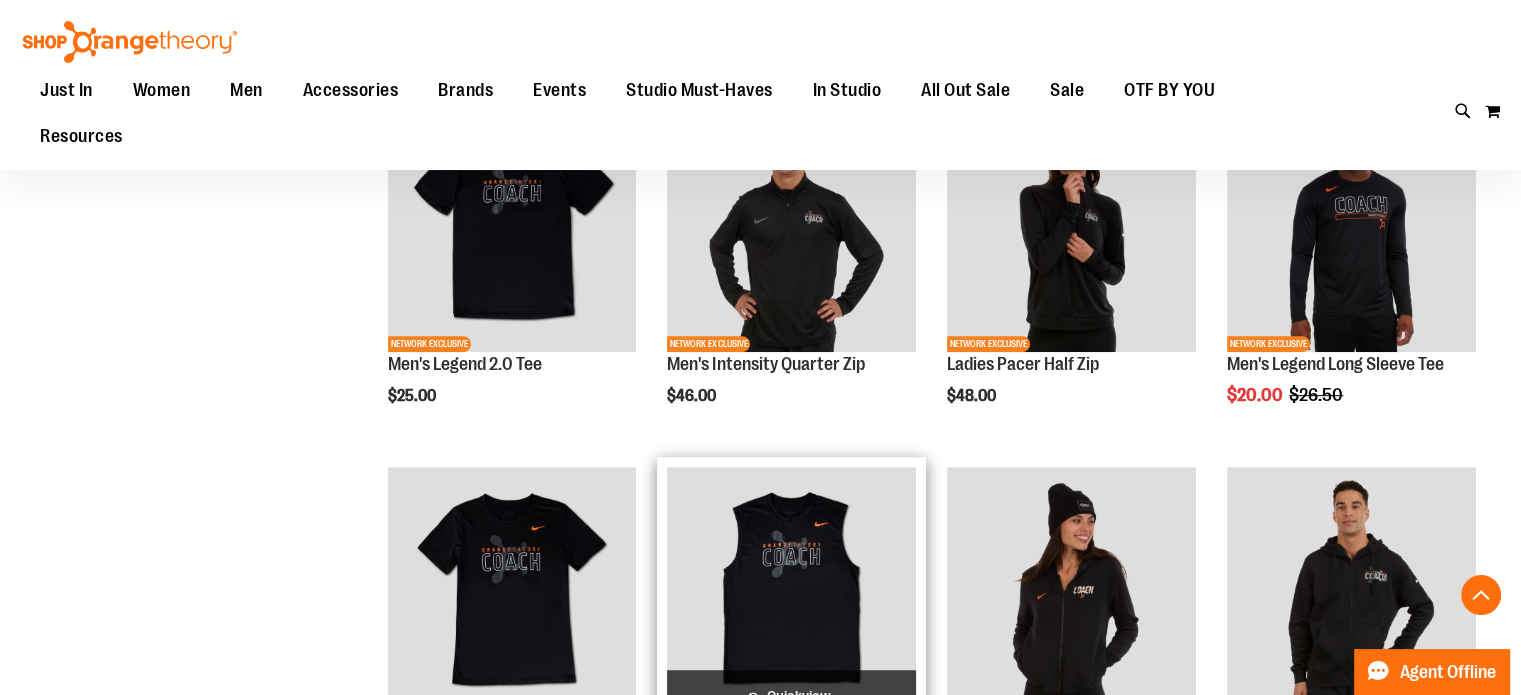 type on "**********" 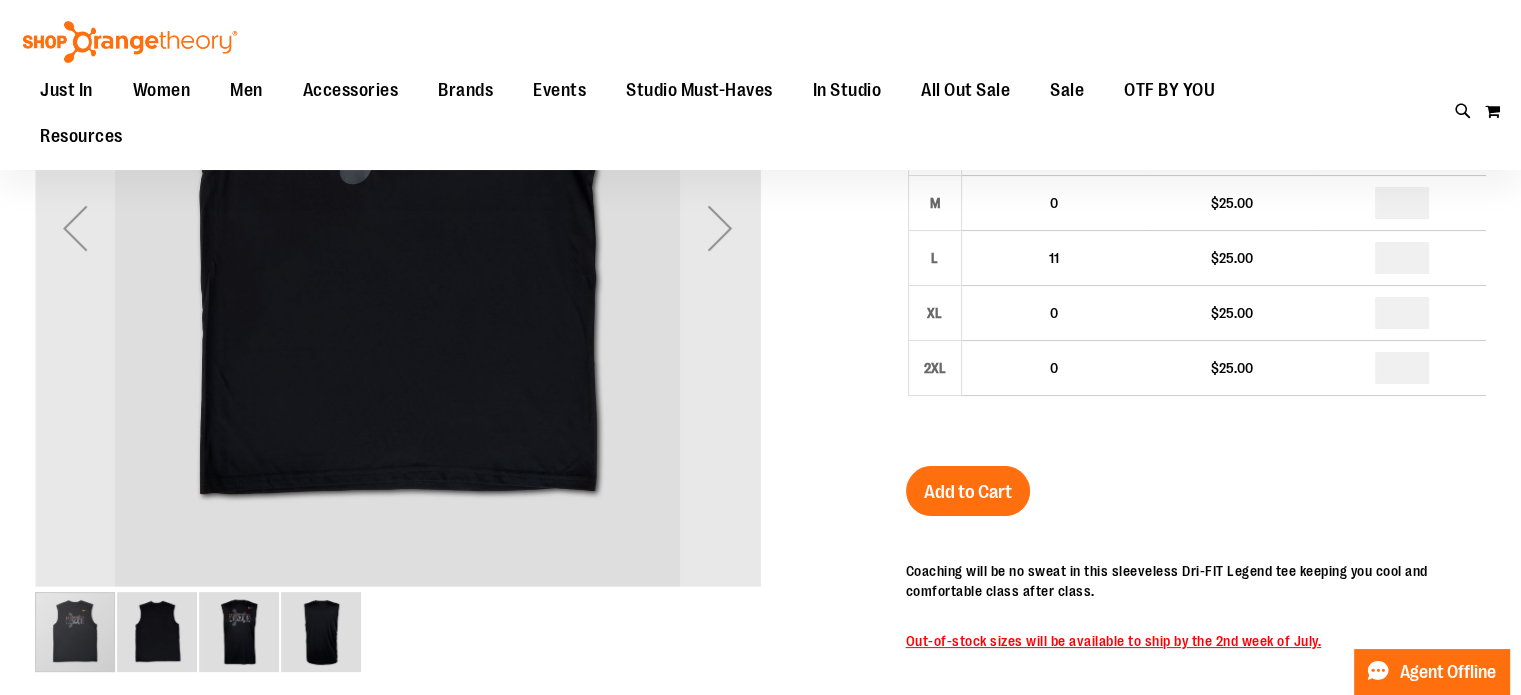 scroll, scrollTop: 203, scrollLeft: 0, axis: vertical 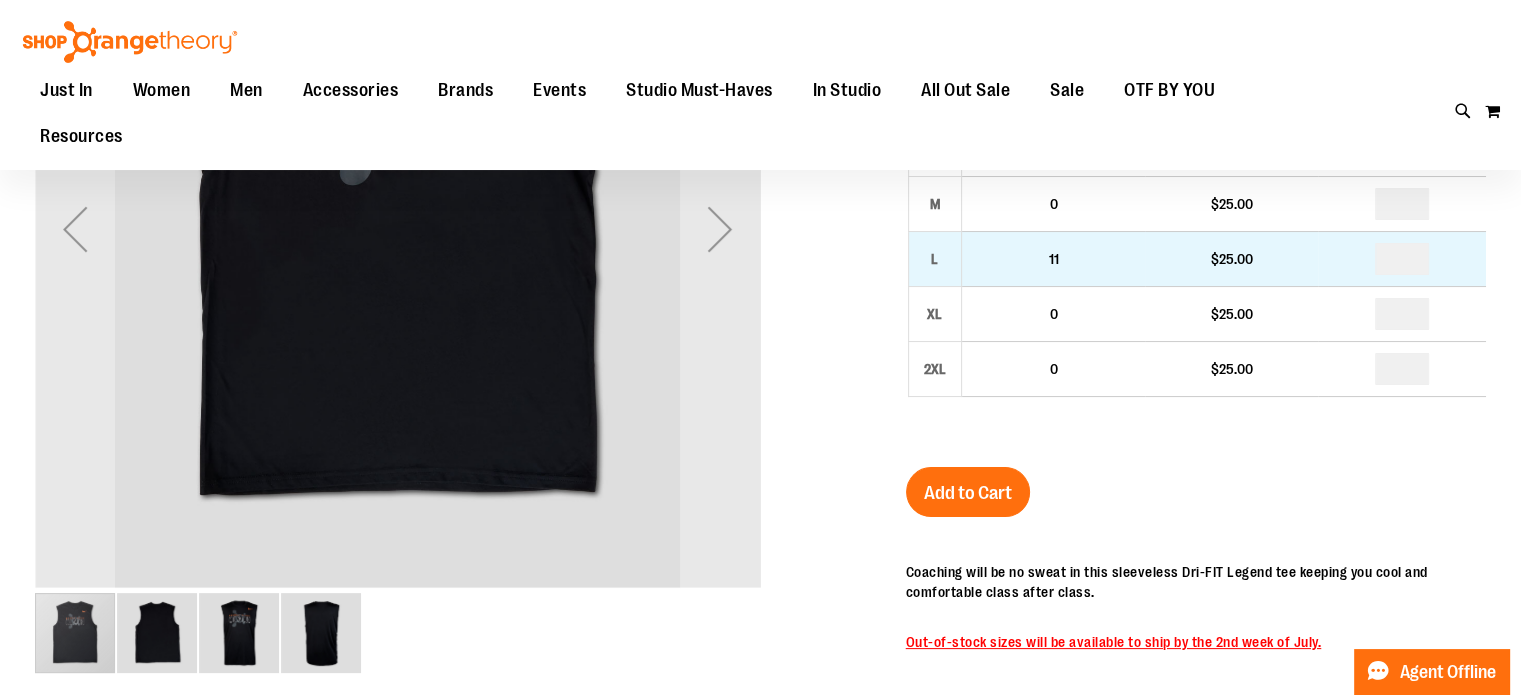 type on "**********" 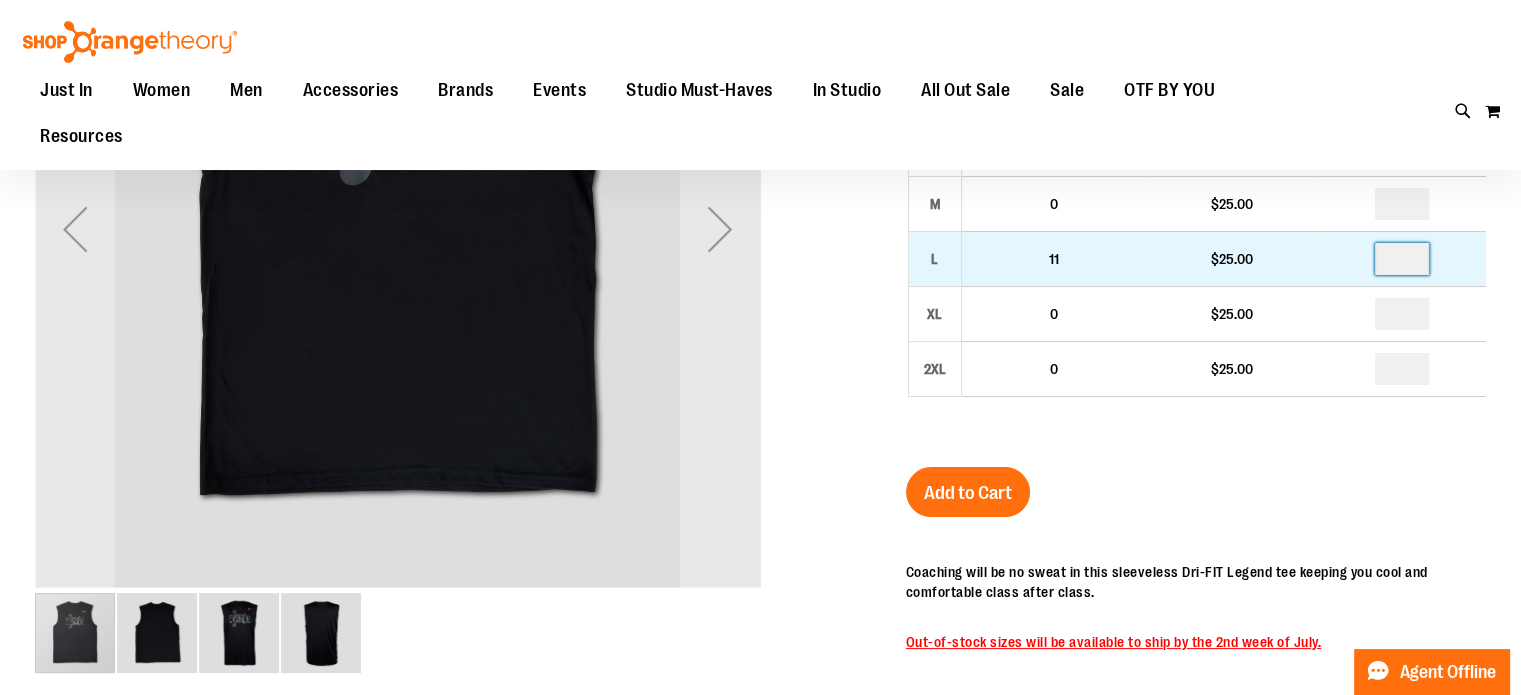click at bounding box center (1402, 259) 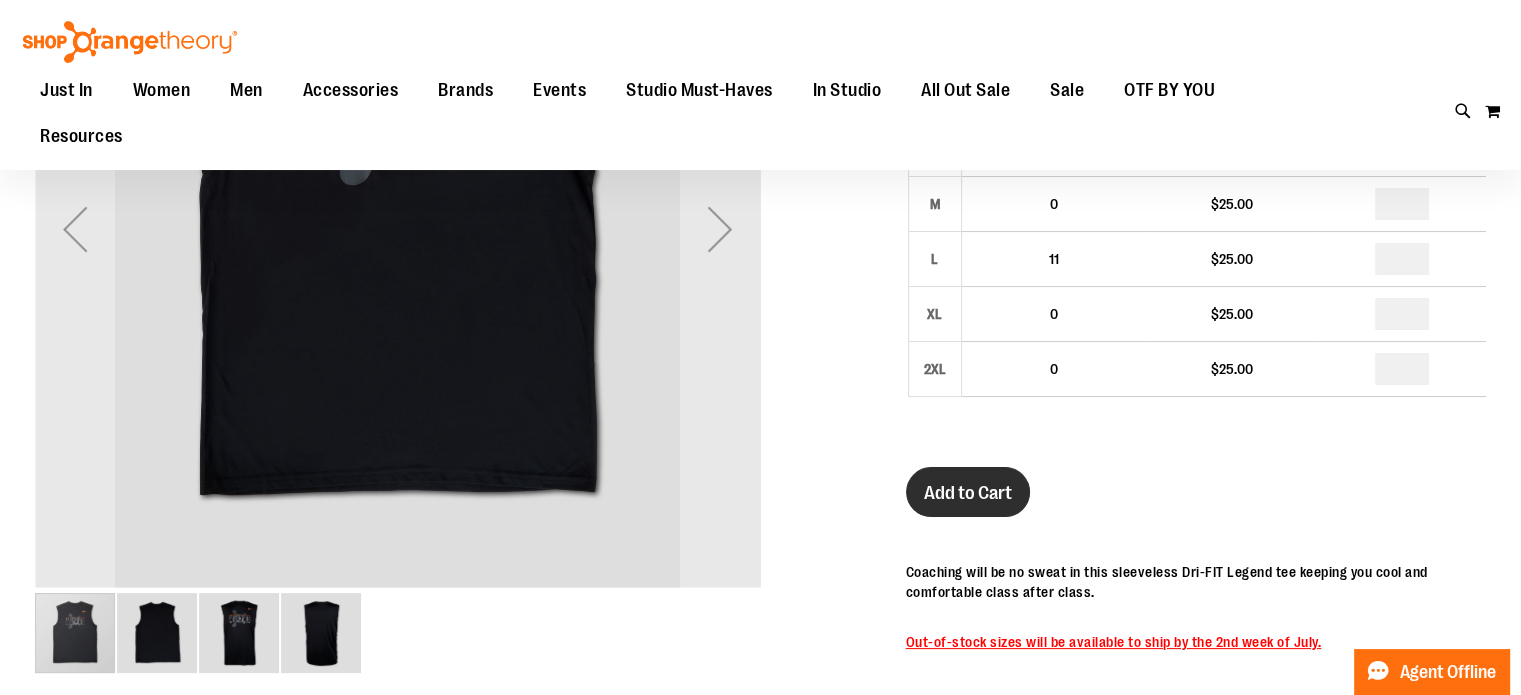 click on "Add to Cart" at bounding box center (968, 492) 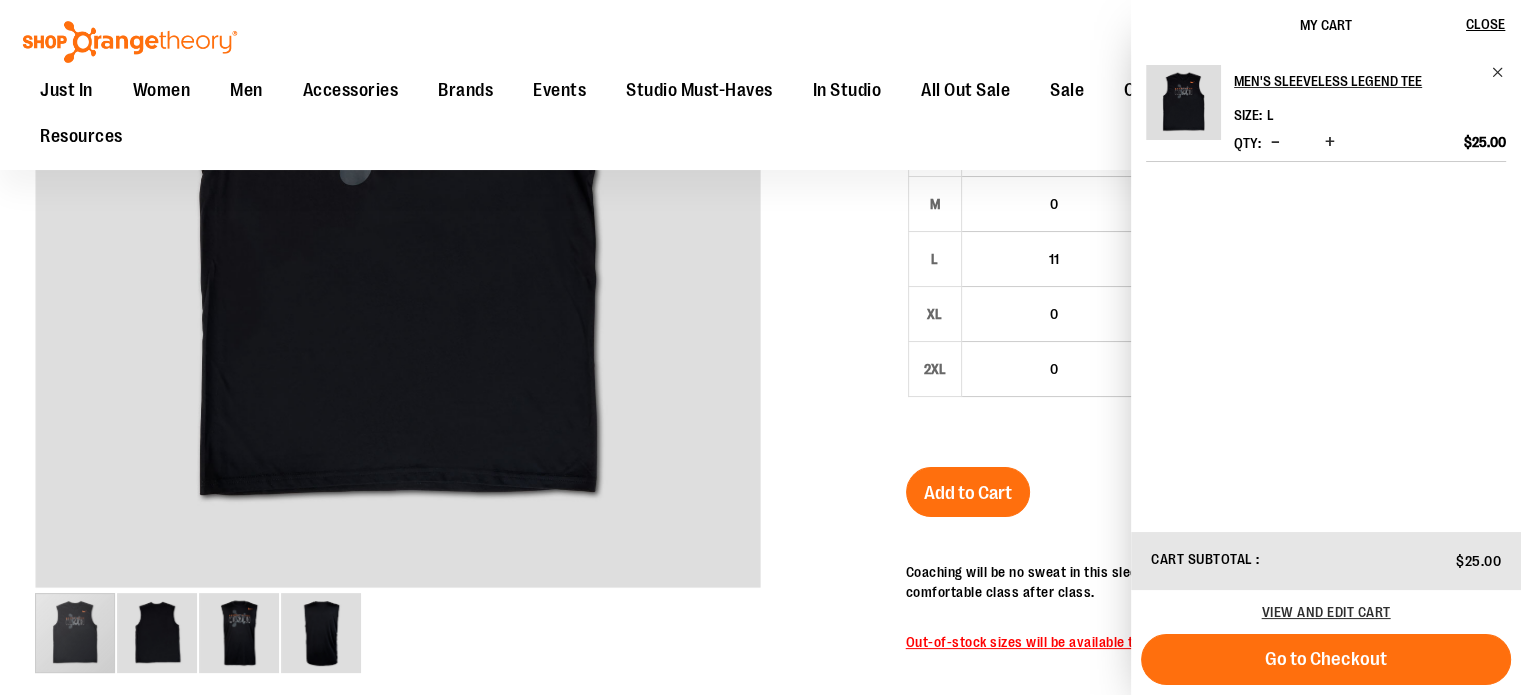 click at bounding box center [760, 459] 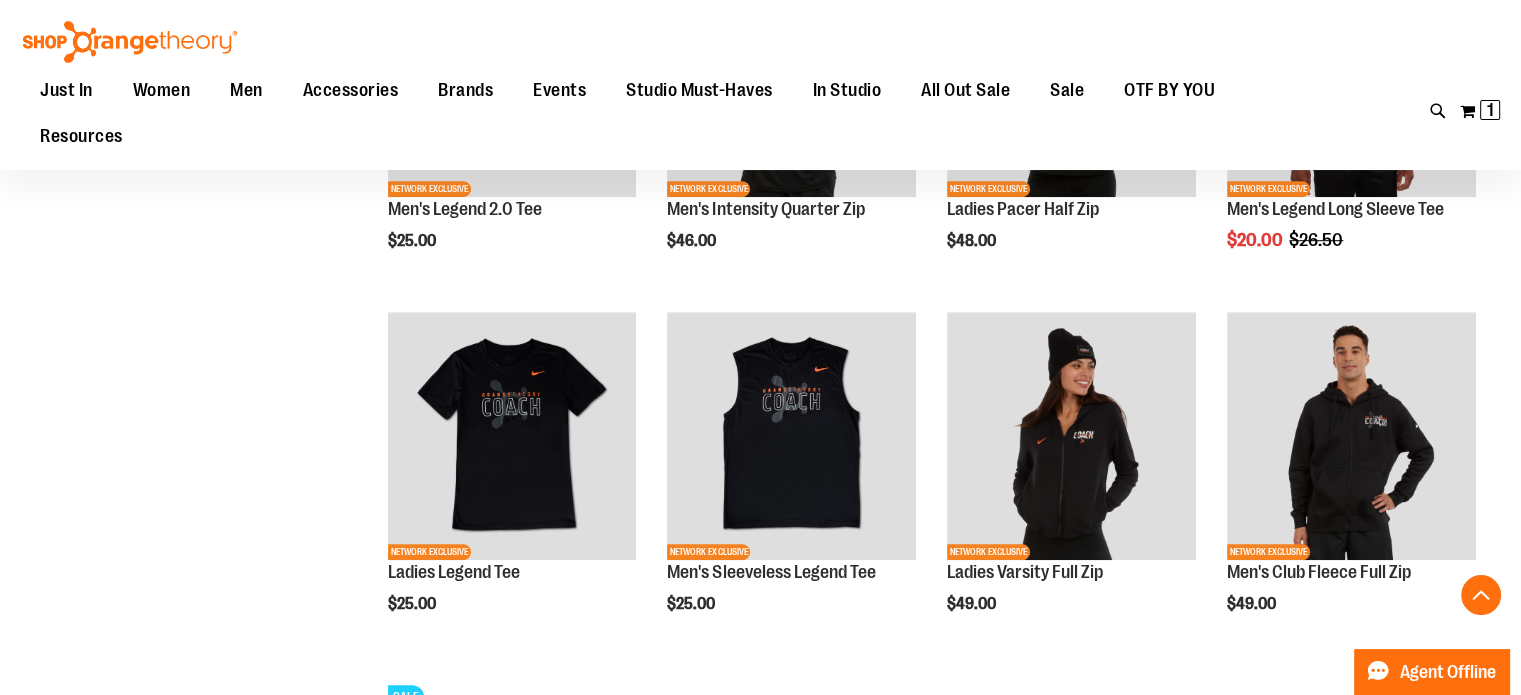 scroll, scrollTop: 1202, scrollLeft: 0, axis: vertical 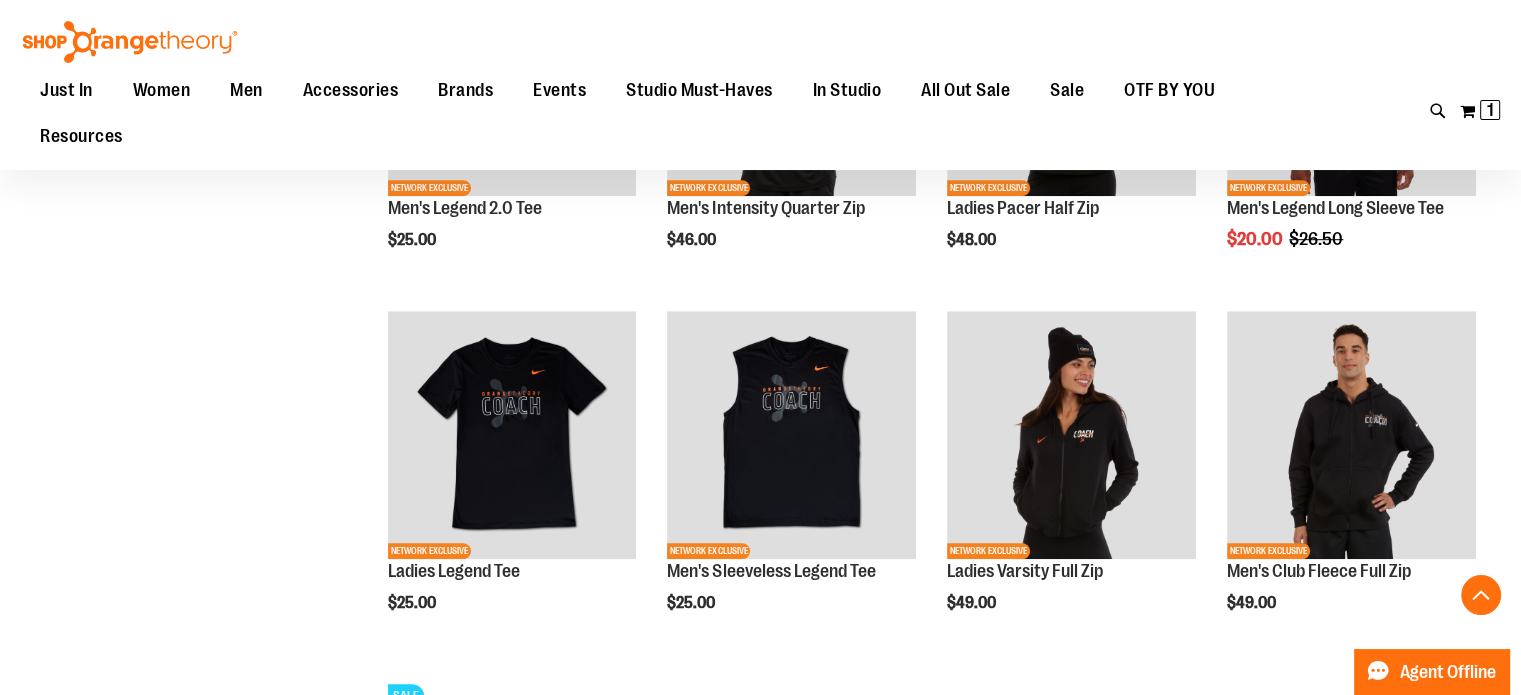 type on "**********" 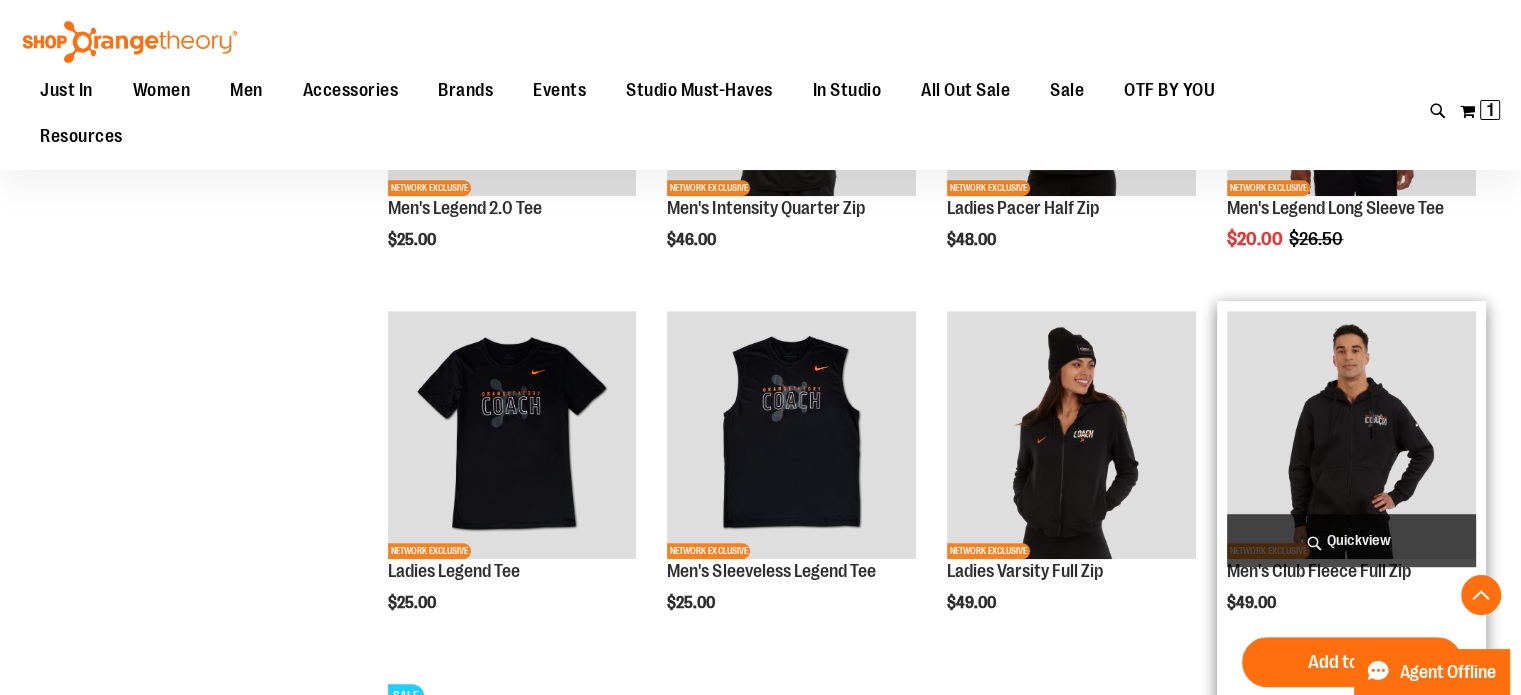 click at bounding box center [1351, 435] 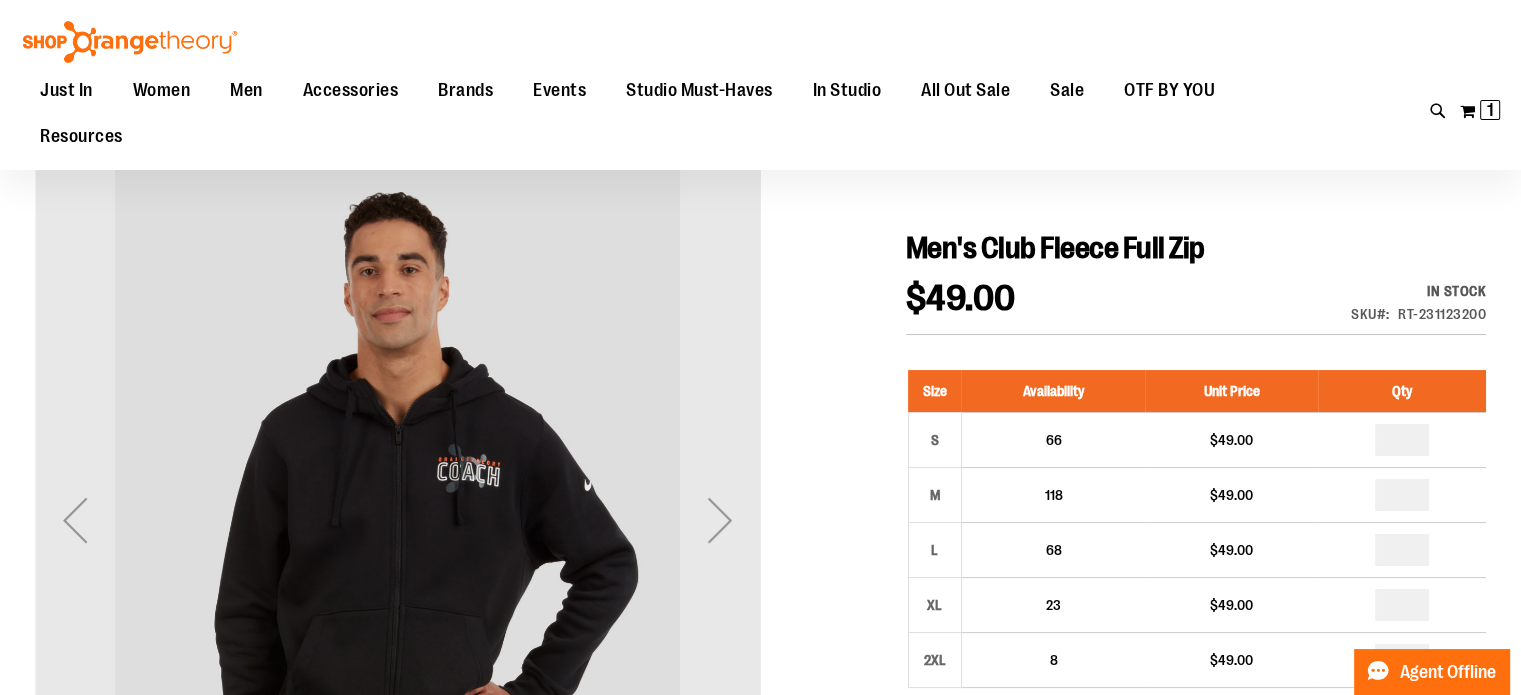 scroll, scrollTop: 120, scrollLeft: 0, axis: vertical 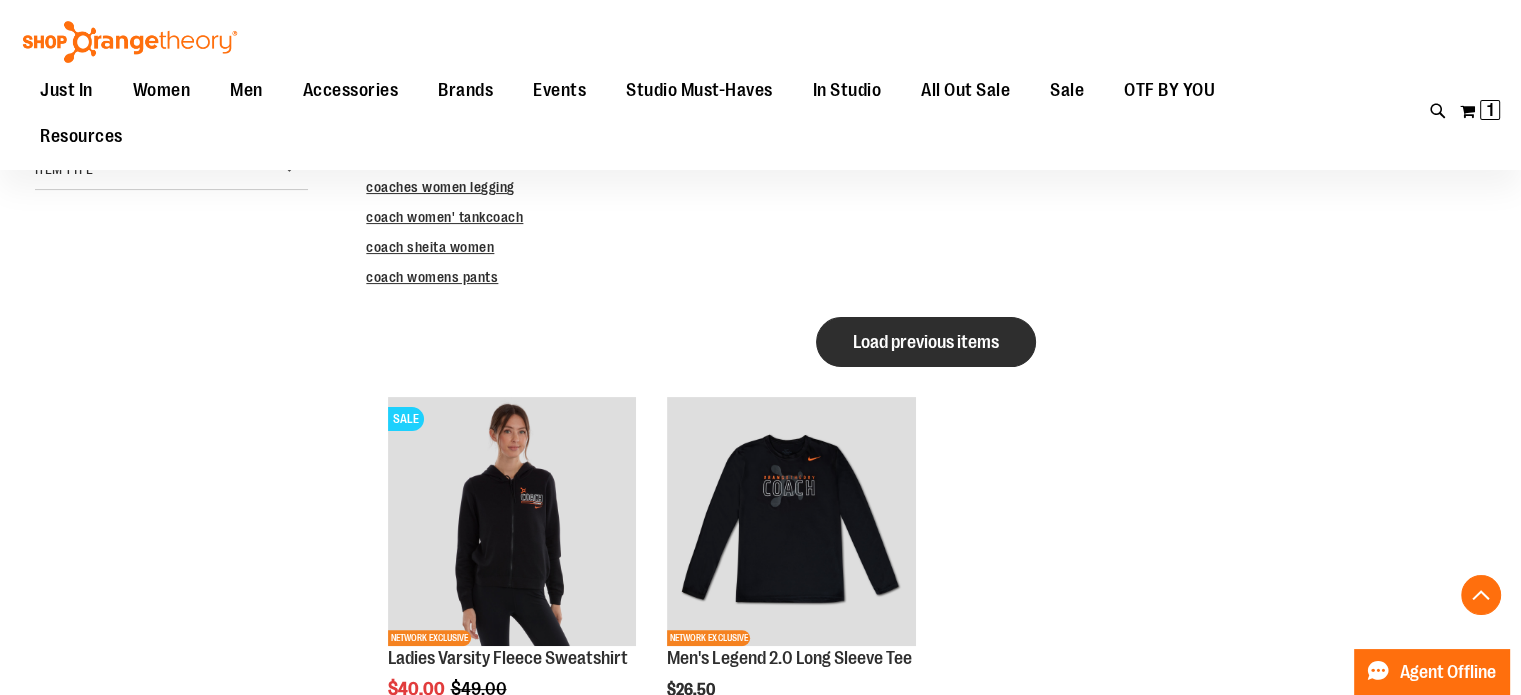 type on "**********" 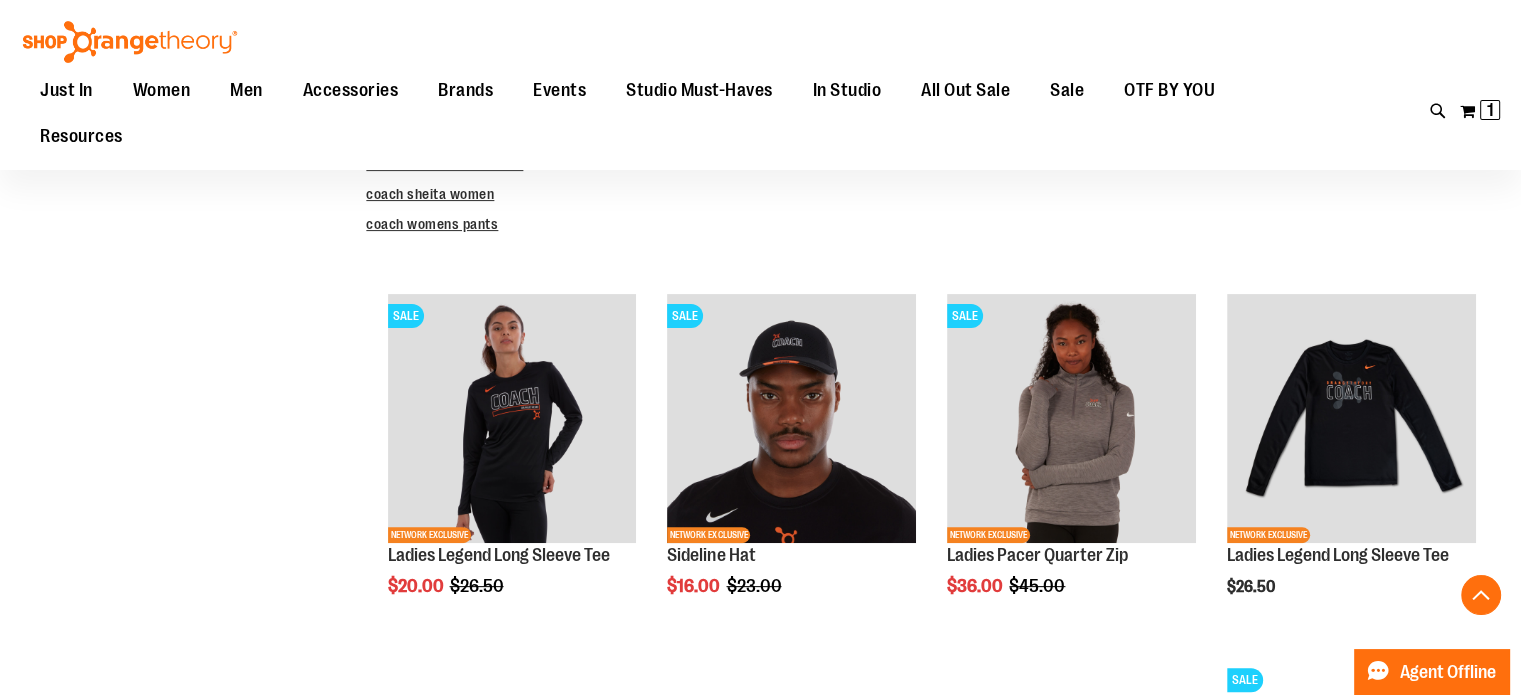 scroll, scrollTop: 491, scrollLeft: 0, axis: vertical 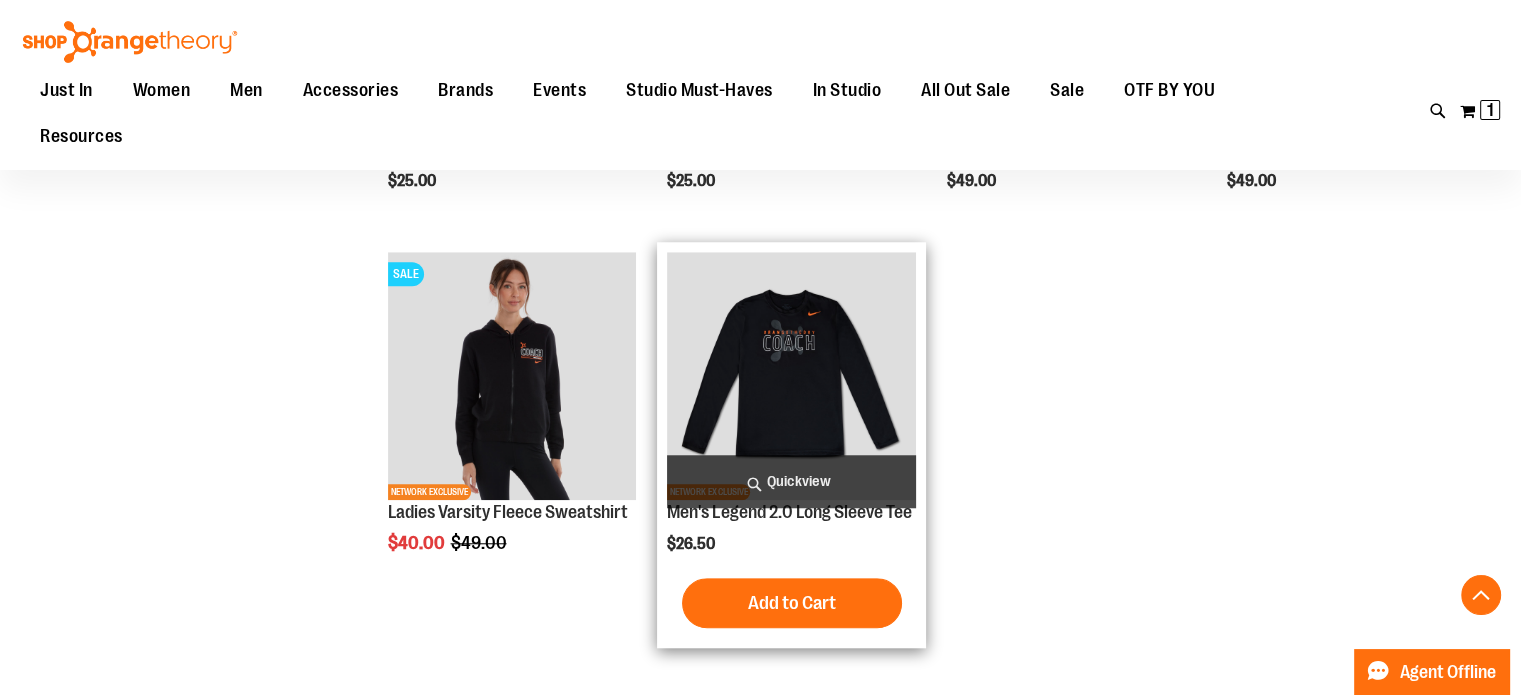 click at bounding box center [791, 376] 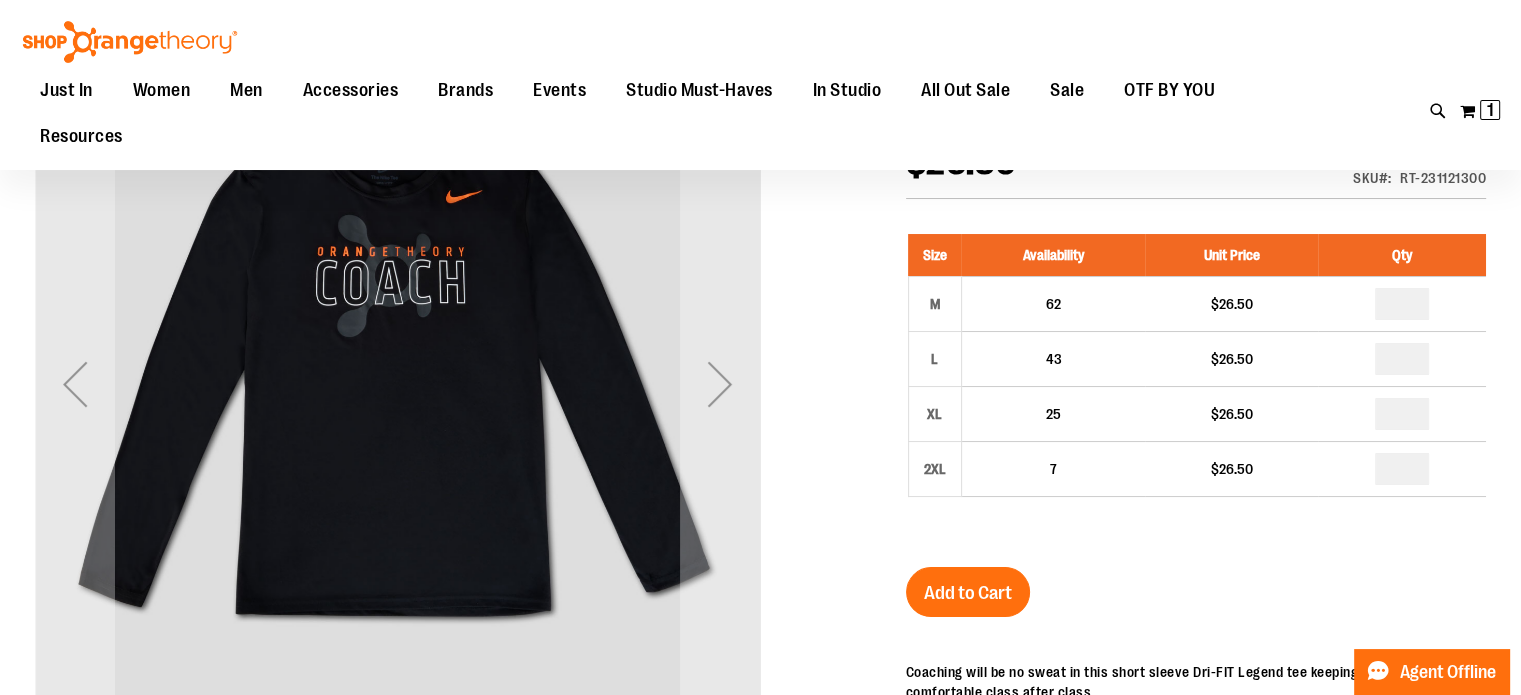 scroll, scrollTop: 40, scrollLeft: 0, axis: vertical 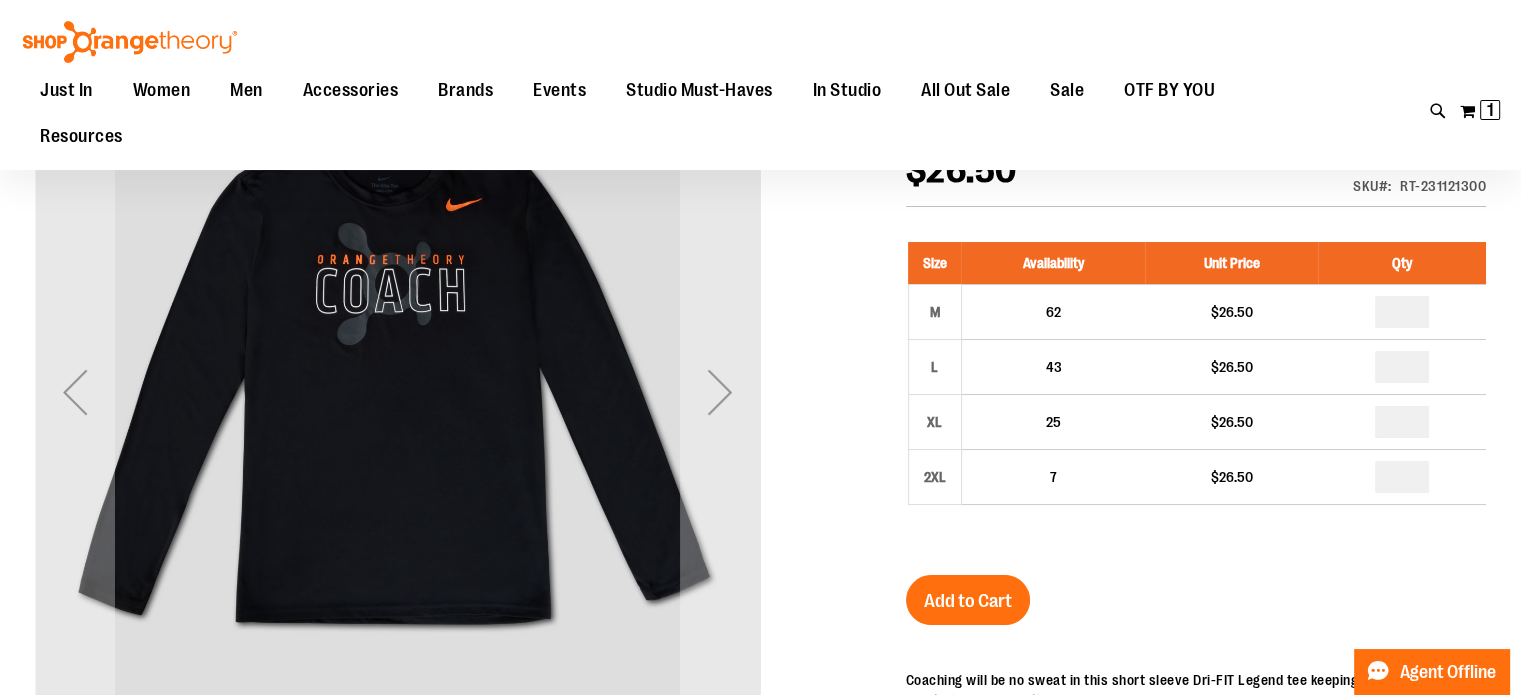 type on "**********" 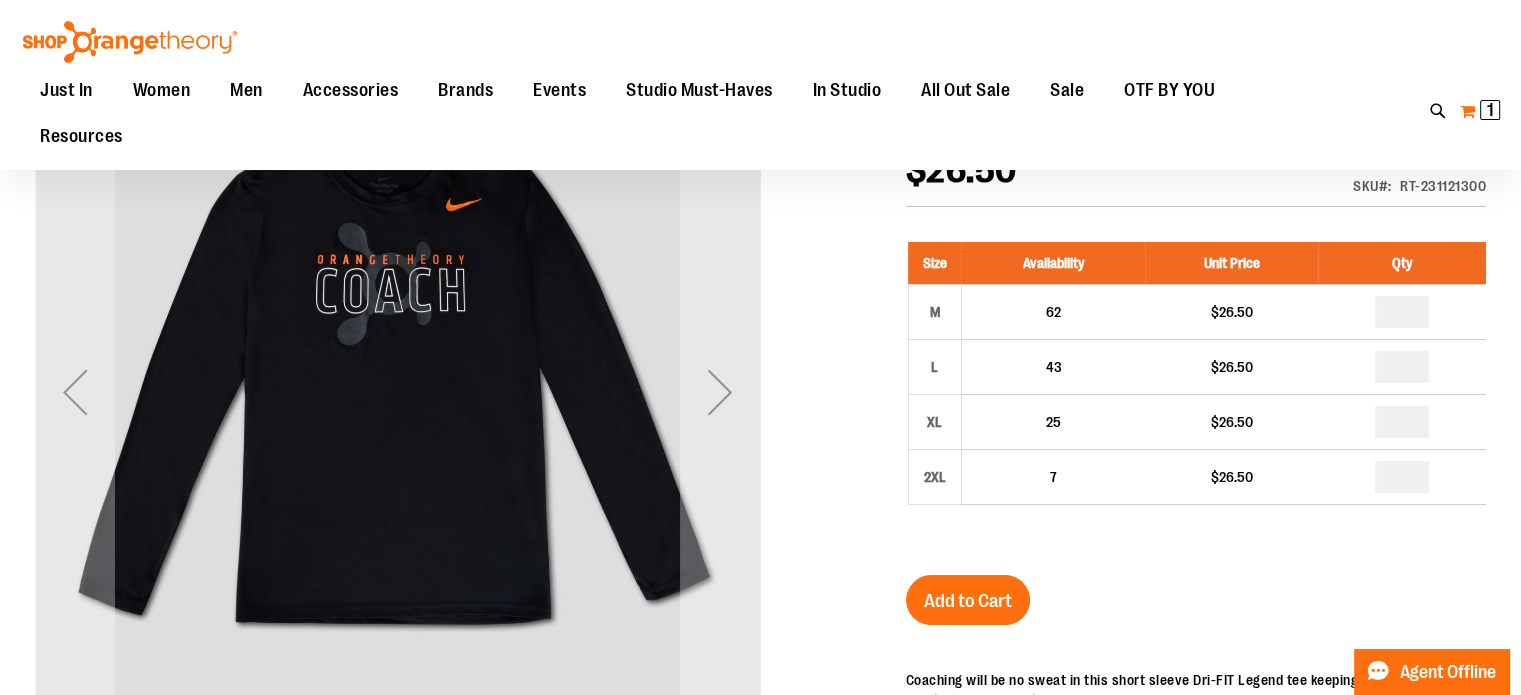 click on "1" at bounding box center (1490, 110) 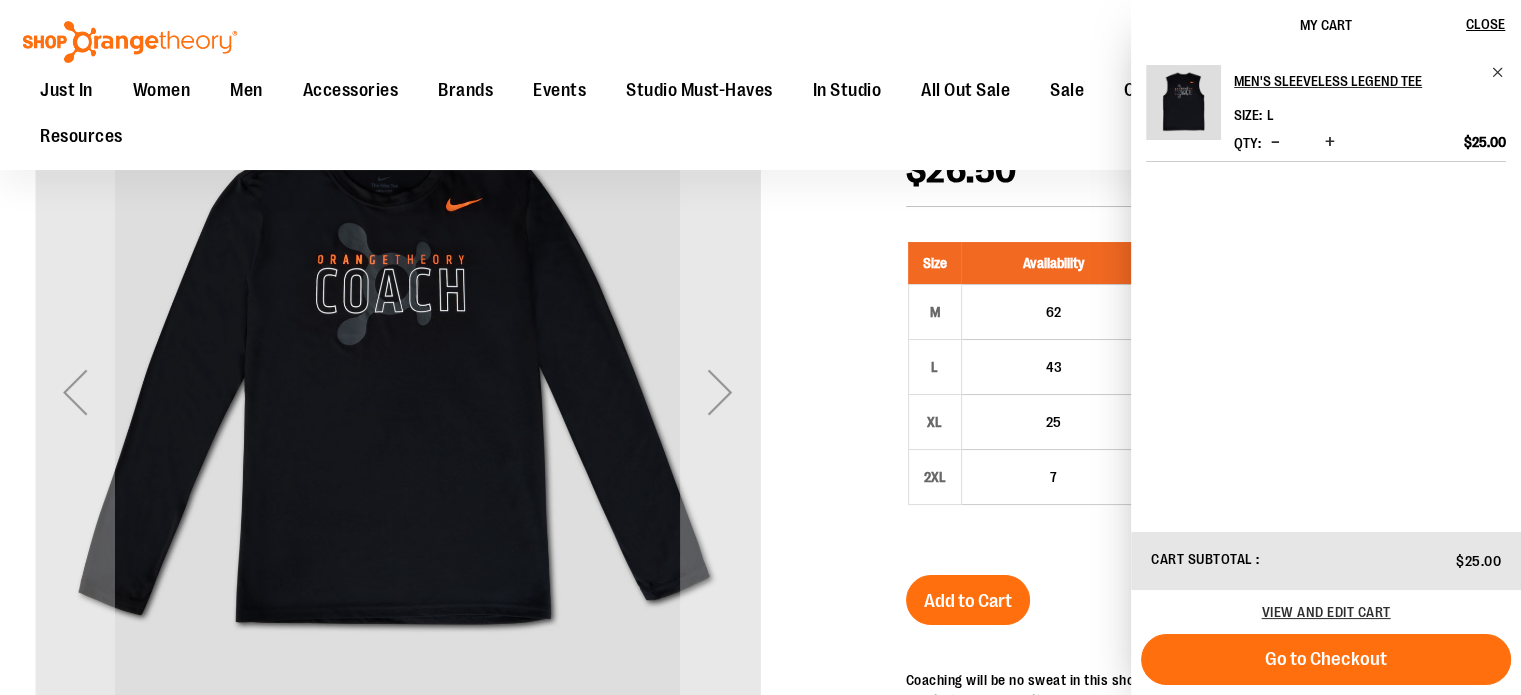 click at bounding box center [1183, 102] 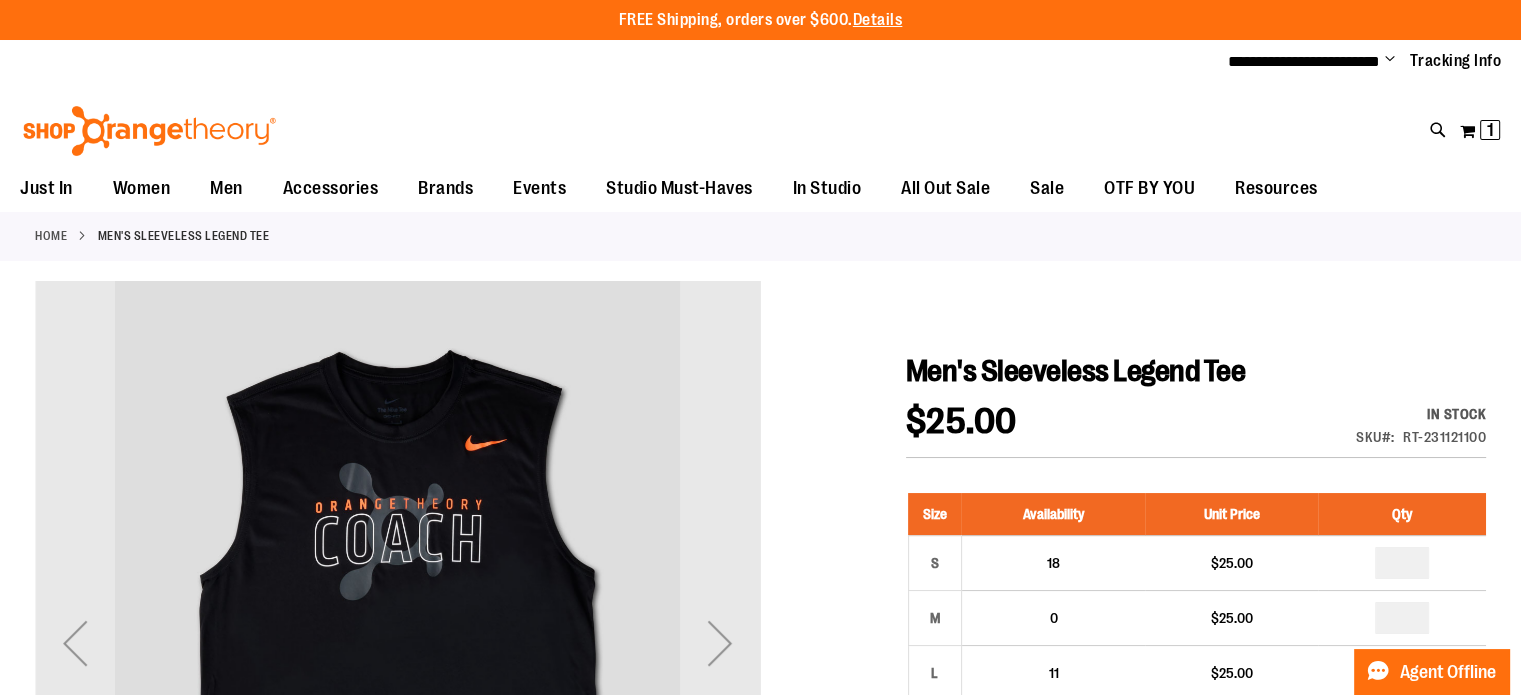 scroll, scrollTop: 0, scrollLeft: 0, axis: both 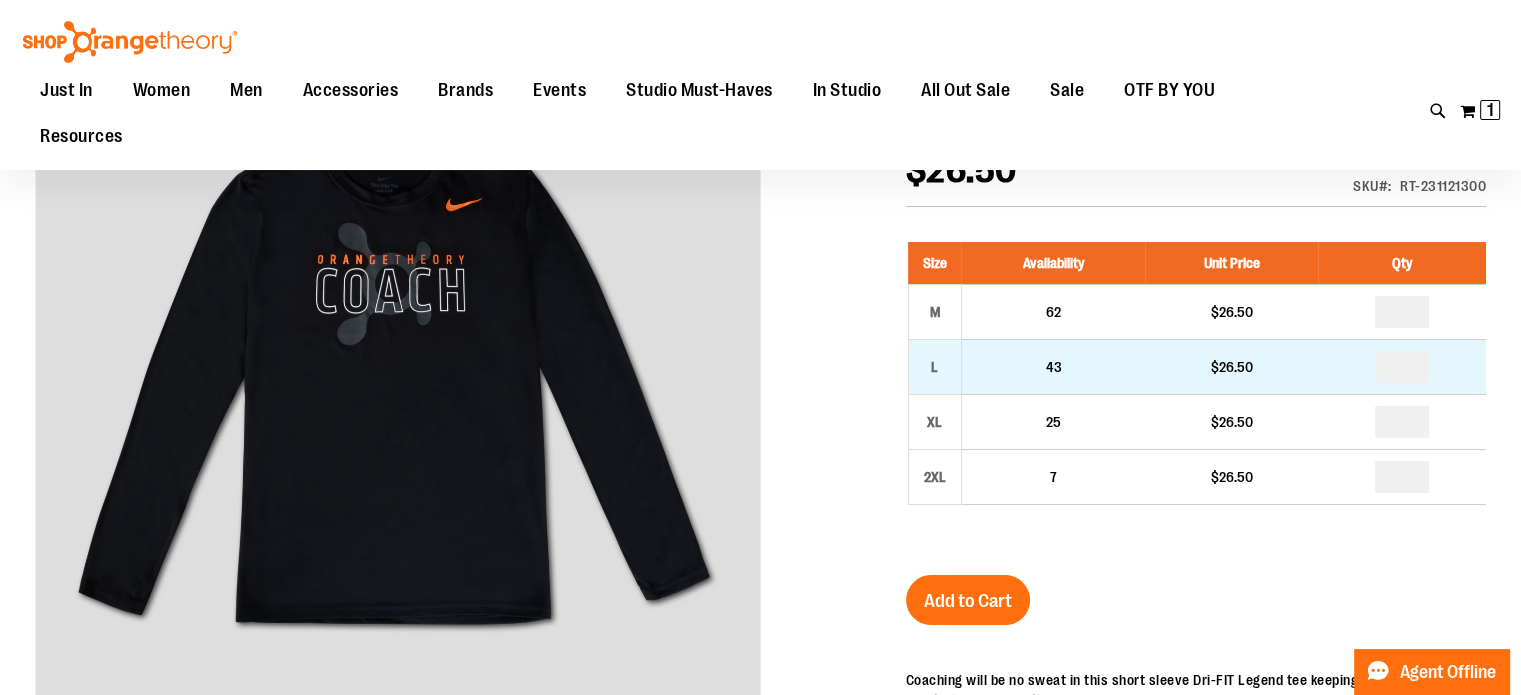 type on "**********" 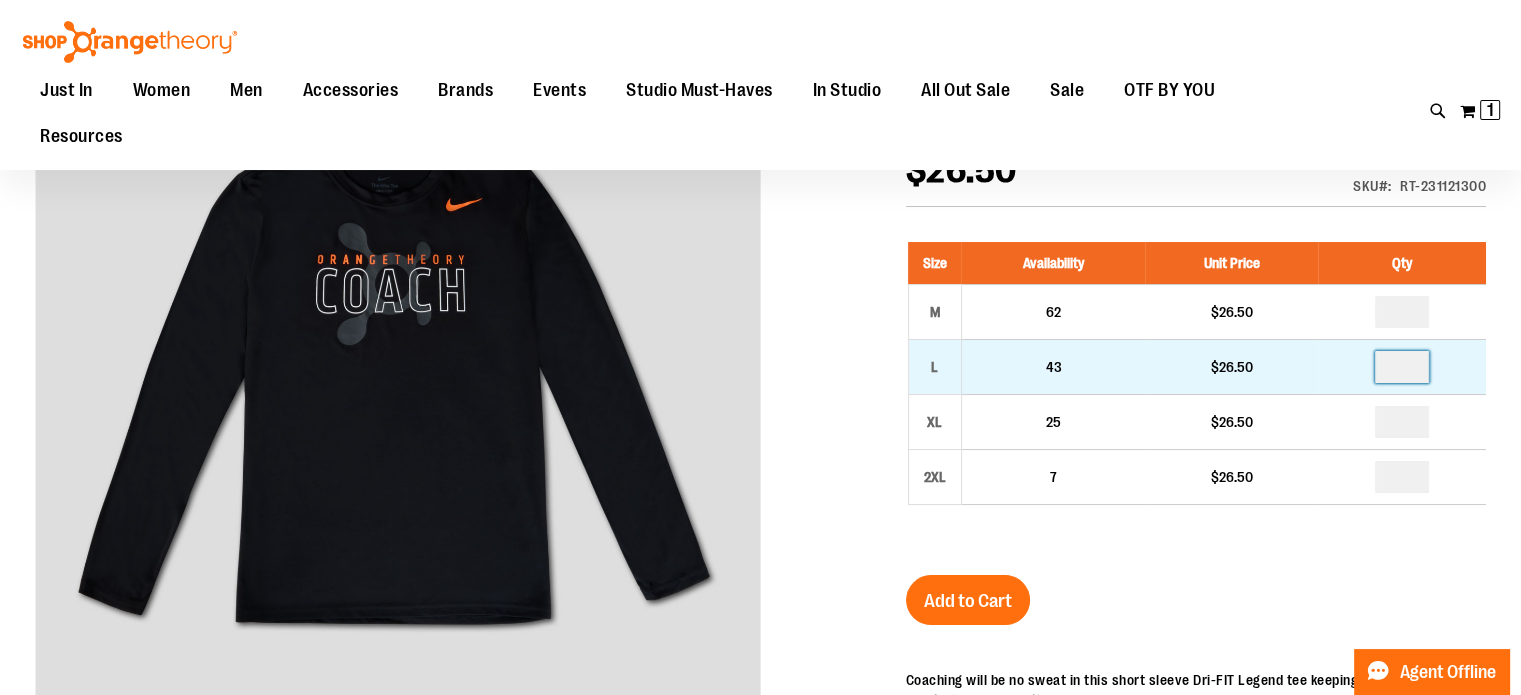 click at bounding box center [1402, 367] 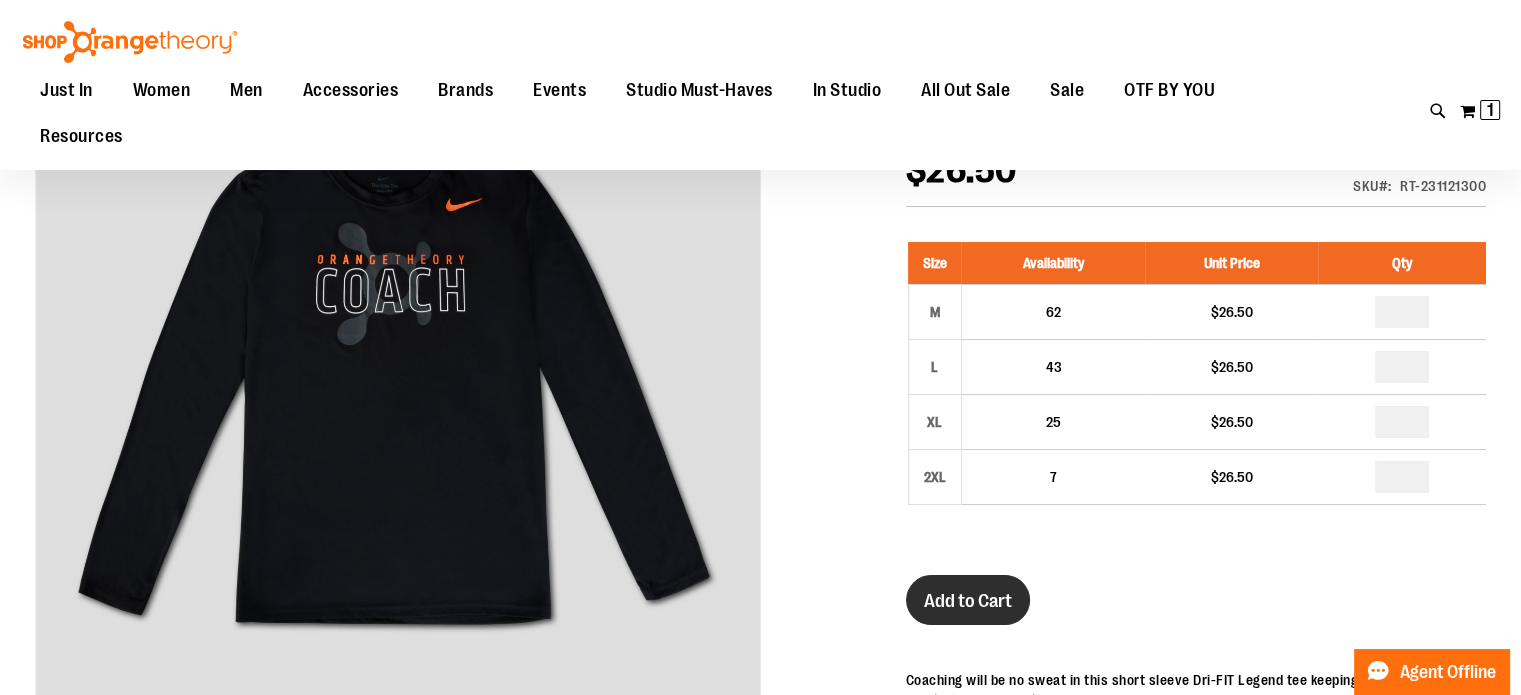 click on "Add to Cart" at bounding box center [968, 601] 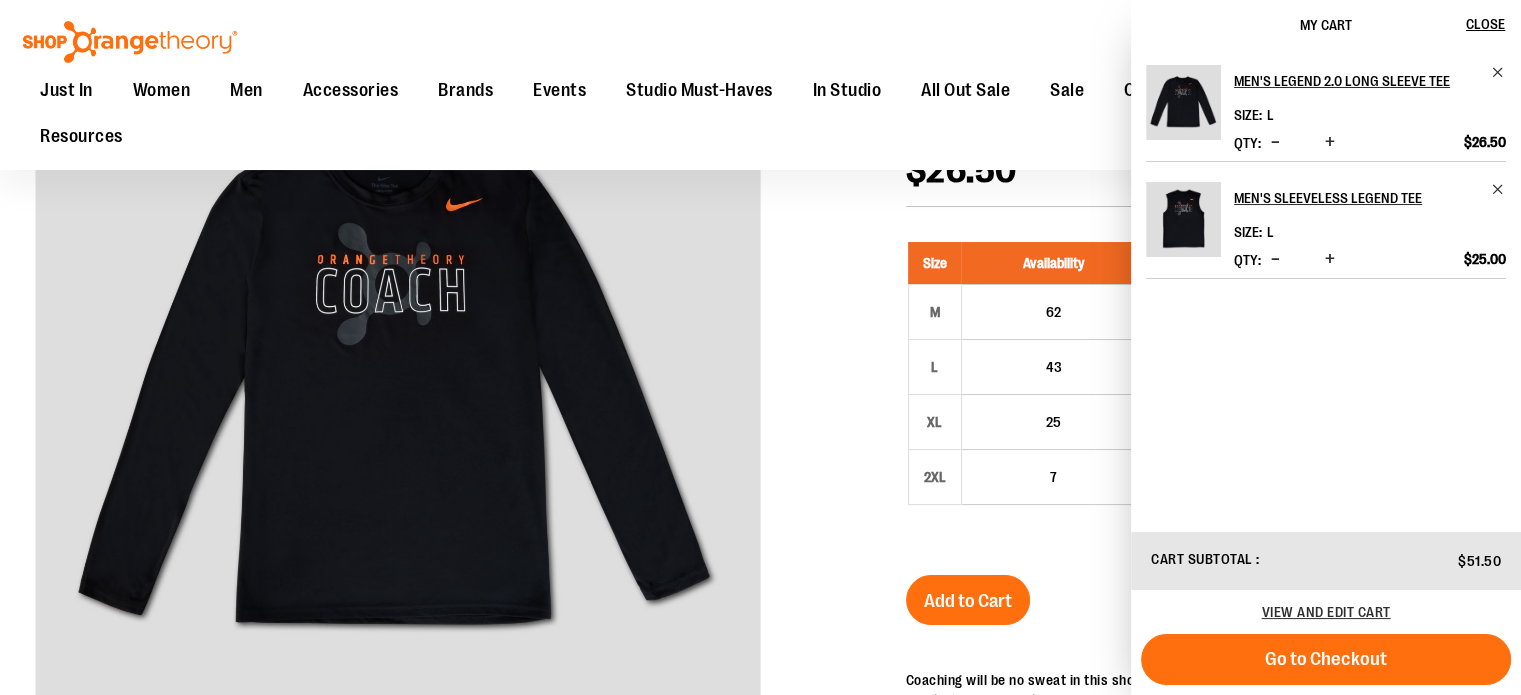 click on "Just In   Just In Balanced Basics New for Women New for Men New Accessories New Brands Pride & Patriotic Women   Women Tops Bottoms Outerwear Men   Men Tops Bottoms Outerwear Accessories   Accessories Bags Drinkware Headwear Socks Stickers Lifestyle Milestones Gift Cards Brands   Brands Nike lululemon Cloud9ine Beyond Yoga Vuori Rhone FP Movement Events Studio Must-Haves   Studio Must-Haves Balanced Basics City Program & Personalized Milestones Replacement Bands In Studio   In Studio Promo OTbeat Fitness Eq. Accessories Coach Staff All Out Sale   All Out Sale Under $10 Under $20 Under $50 Under $150 CoBrands Sale   Sale Men Women Accessories Promo OTF BY YOU Resources" at bounding box center [657, 114] 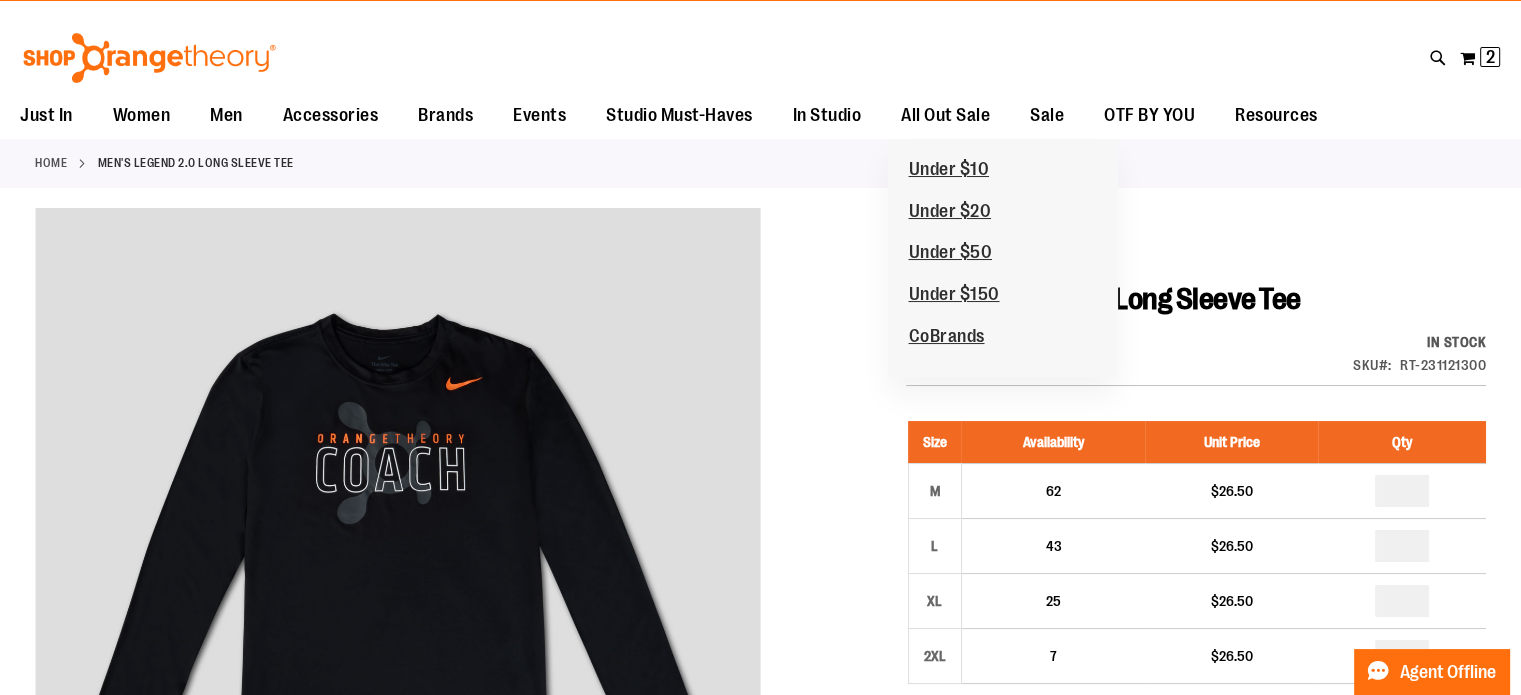 scroll, scrollTop: 0, scrollLeft: 0, axis: both 